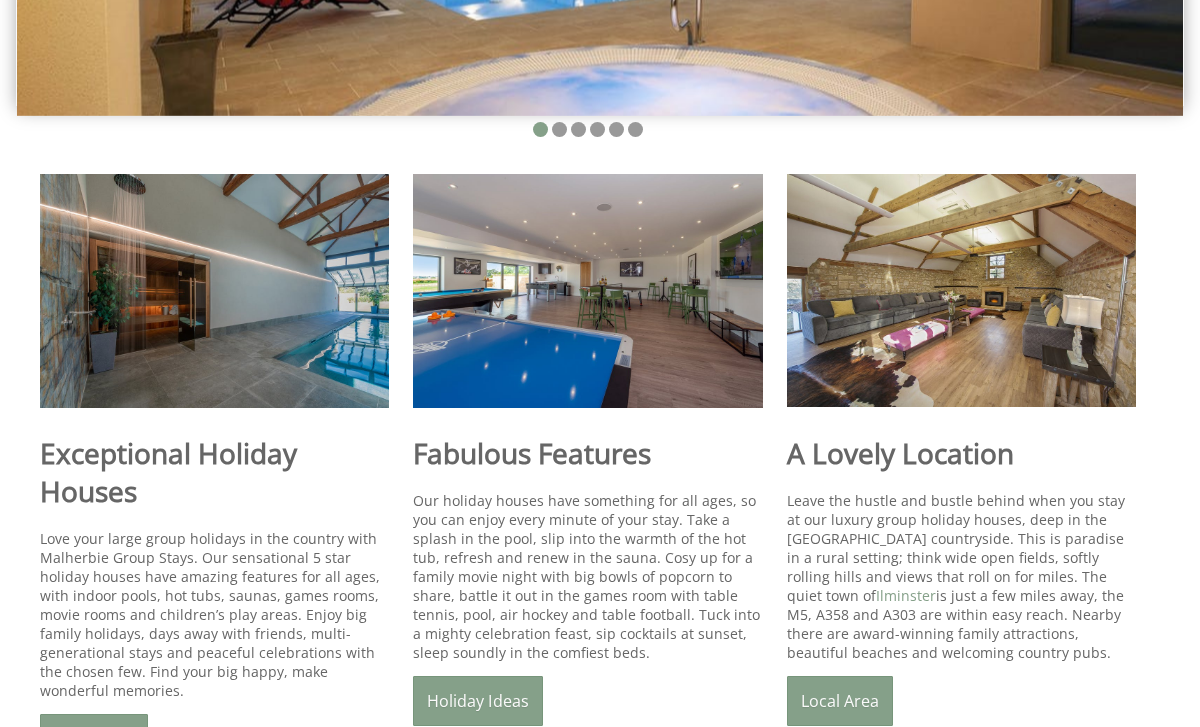 scroll, scrollTop: 612, scrollLeft: 0, axis: vertical 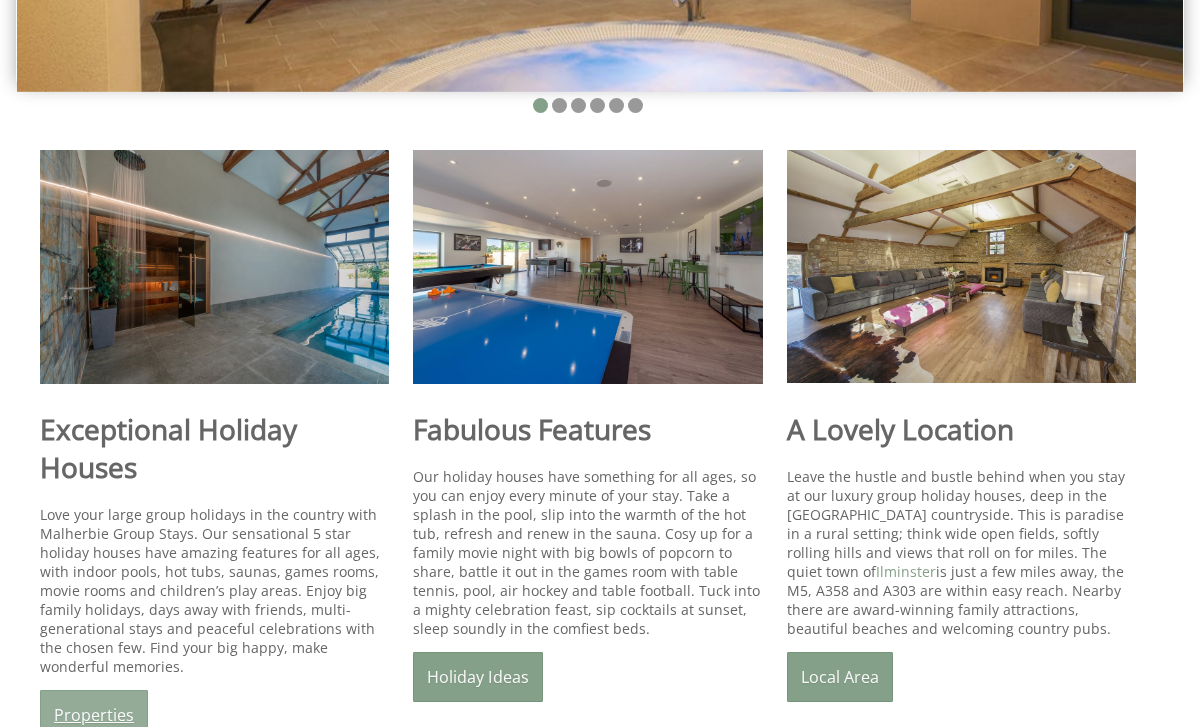 click on "Properties" at bounding box center (94, 715) 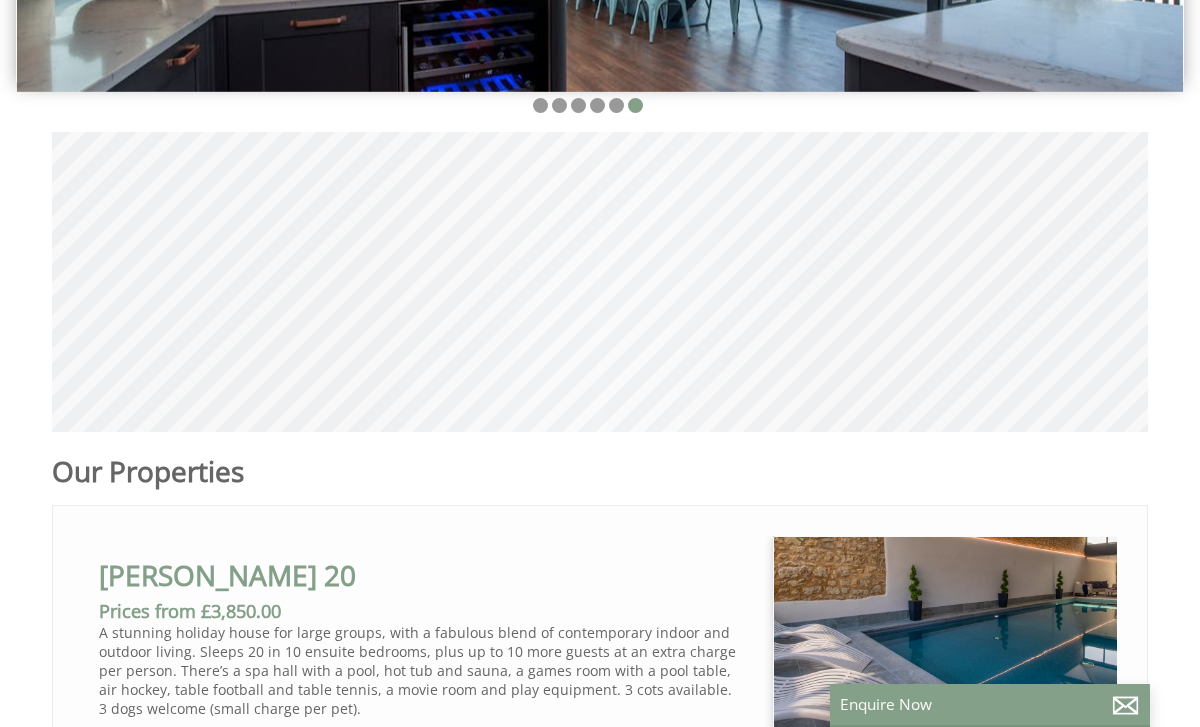 scroll, scrollTop: 0, scrollLeft: 0, axis: both 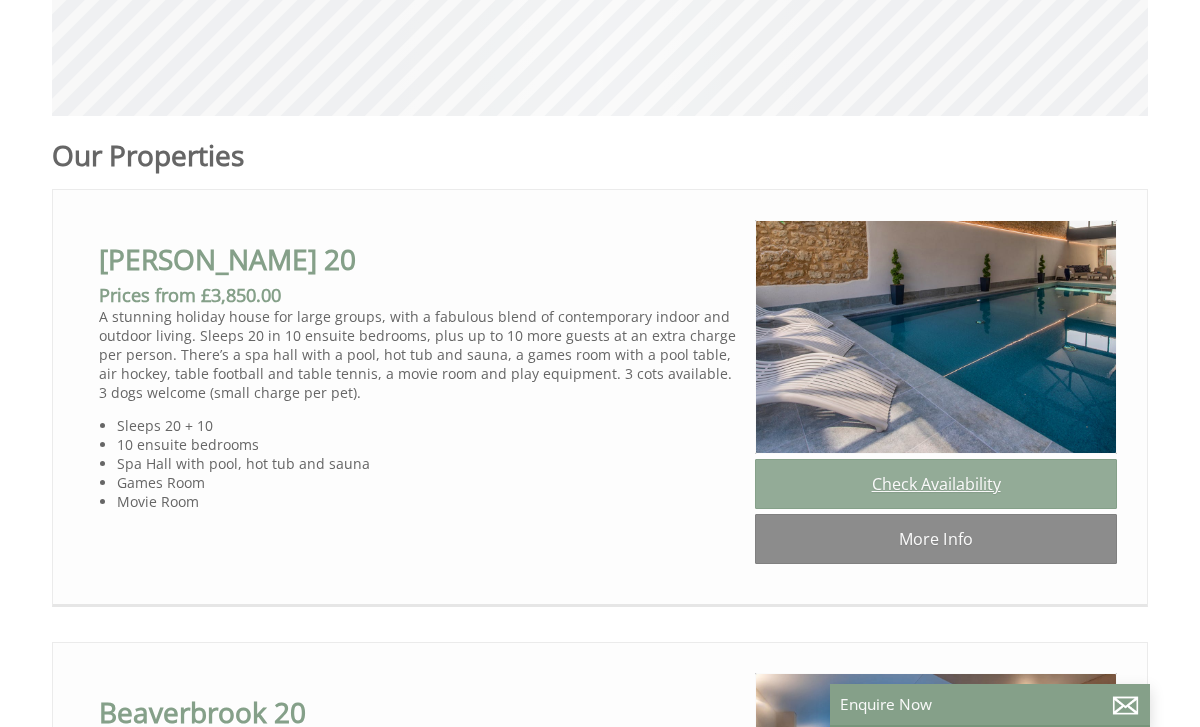 click on "Check Availability" at bounding box center (936, 484) 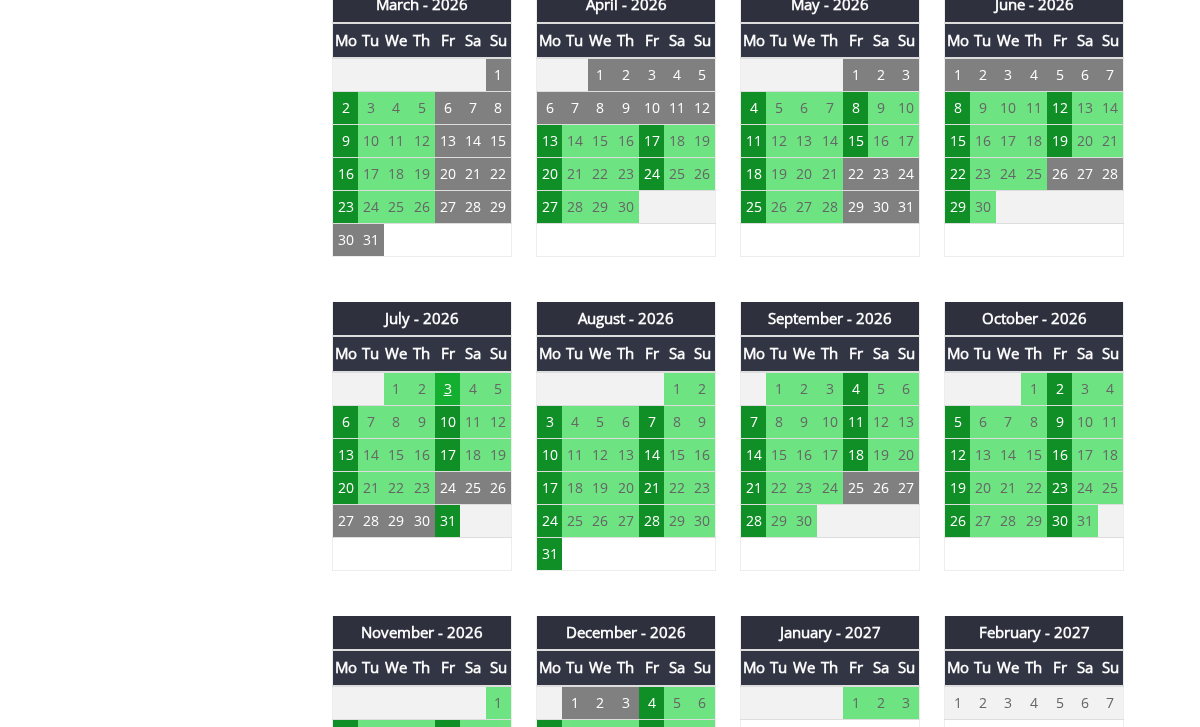 scroll, scrollTop: 0, scrollLeft: 0, axis: both 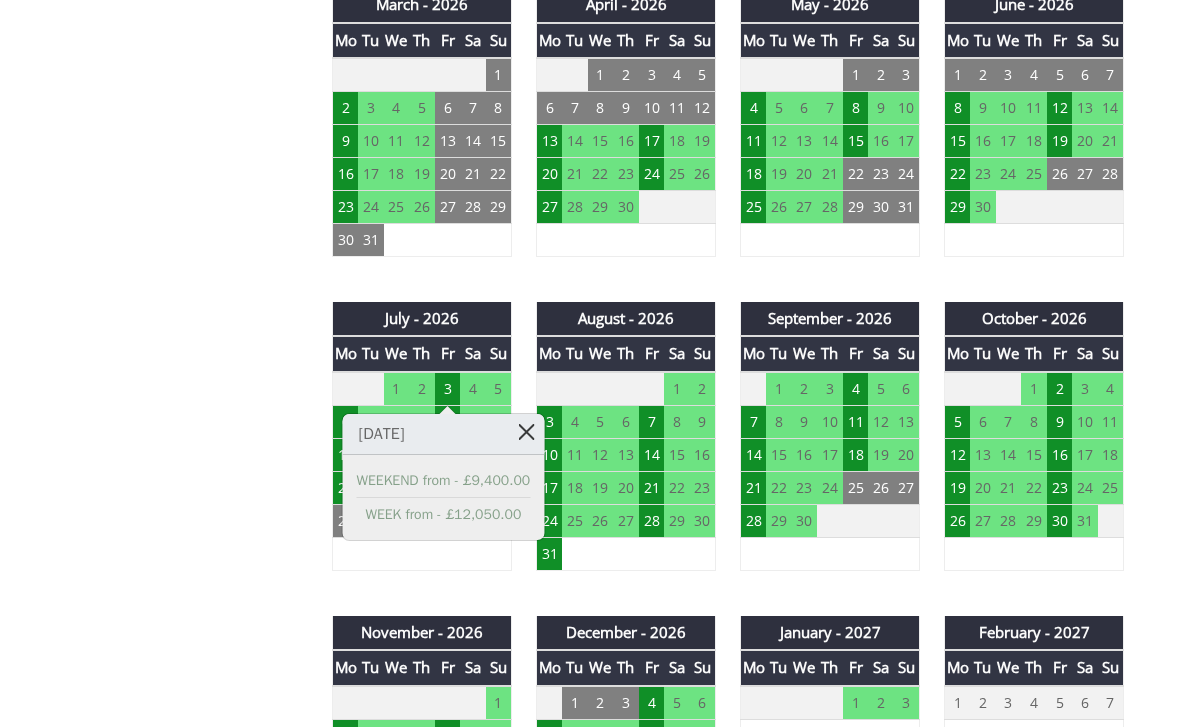 click at bounding box center (526, 431) 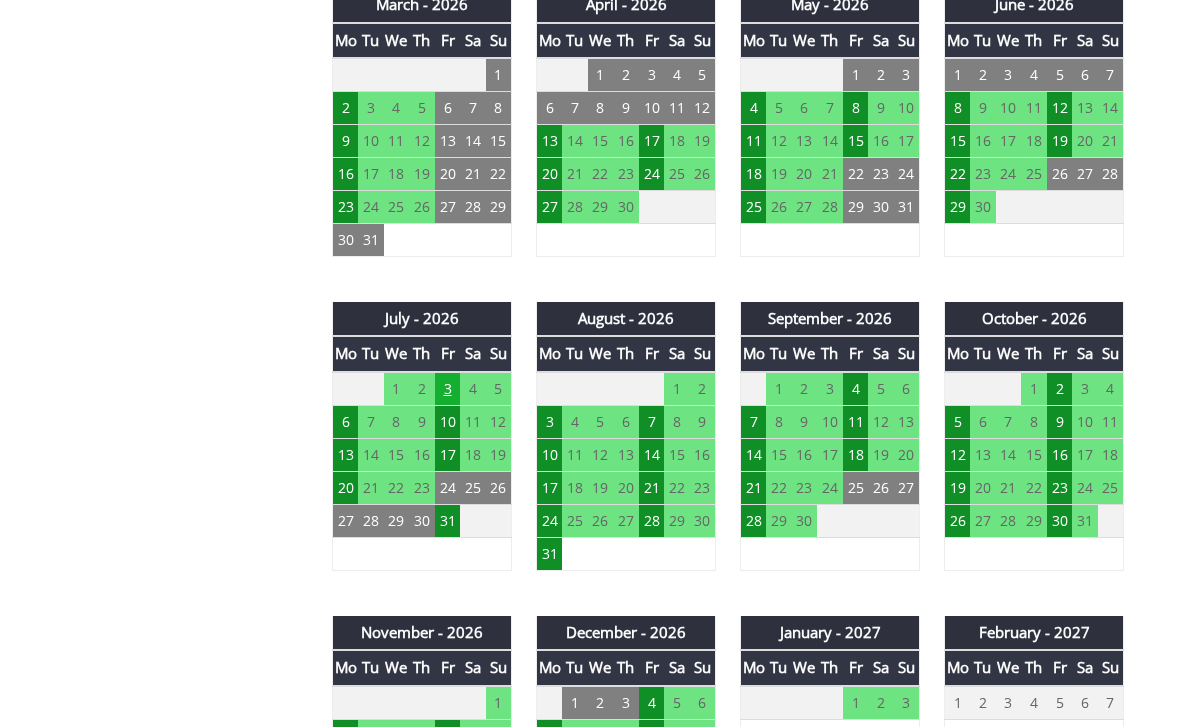 click on "3" at bounding box center (448, 389) 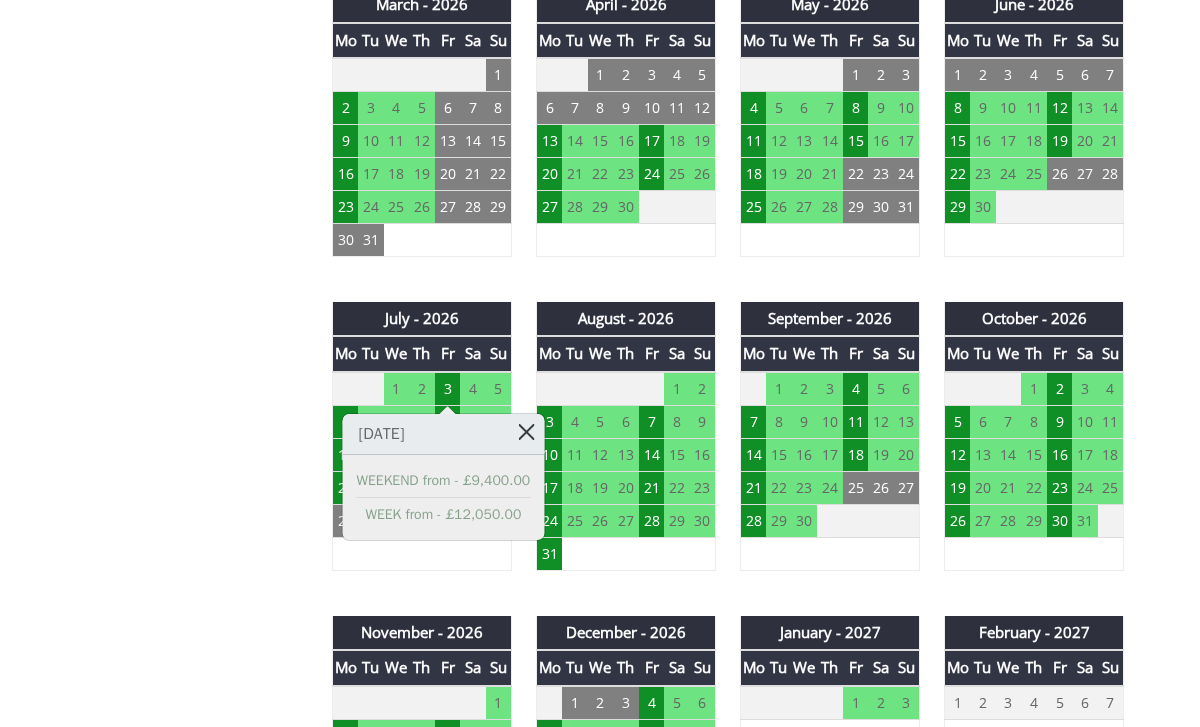 click at bounding box center [526, 431] 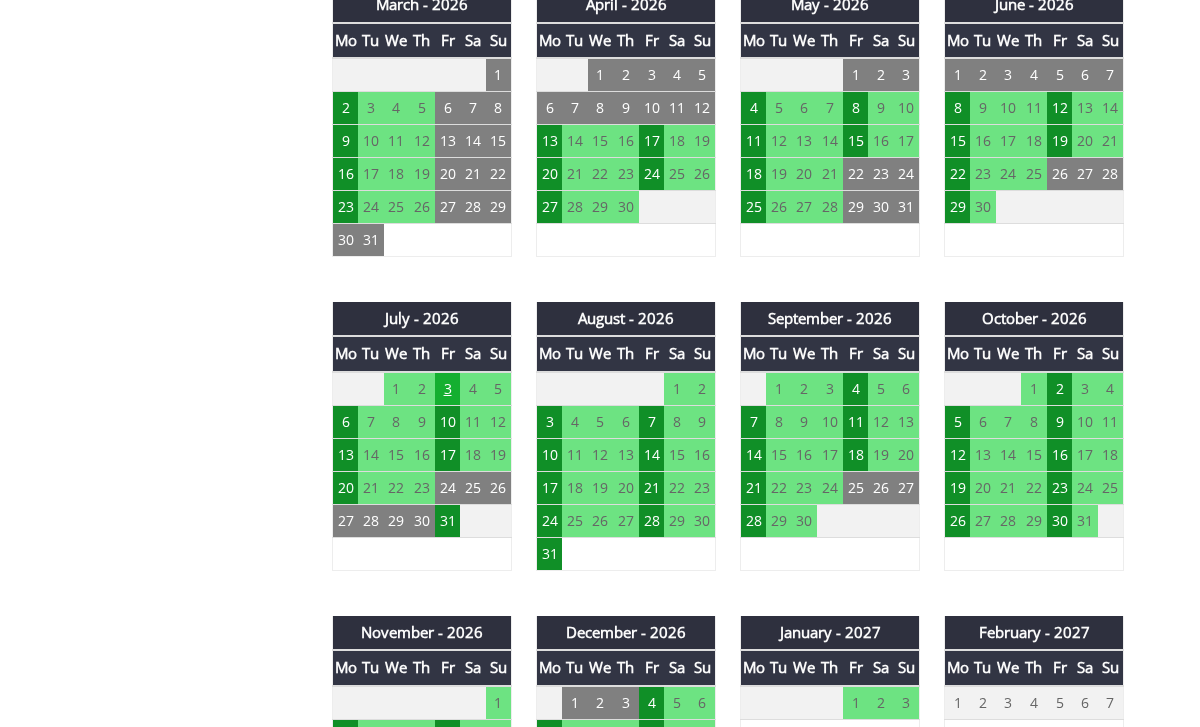 click on "3" at bounding box center [448, 389] 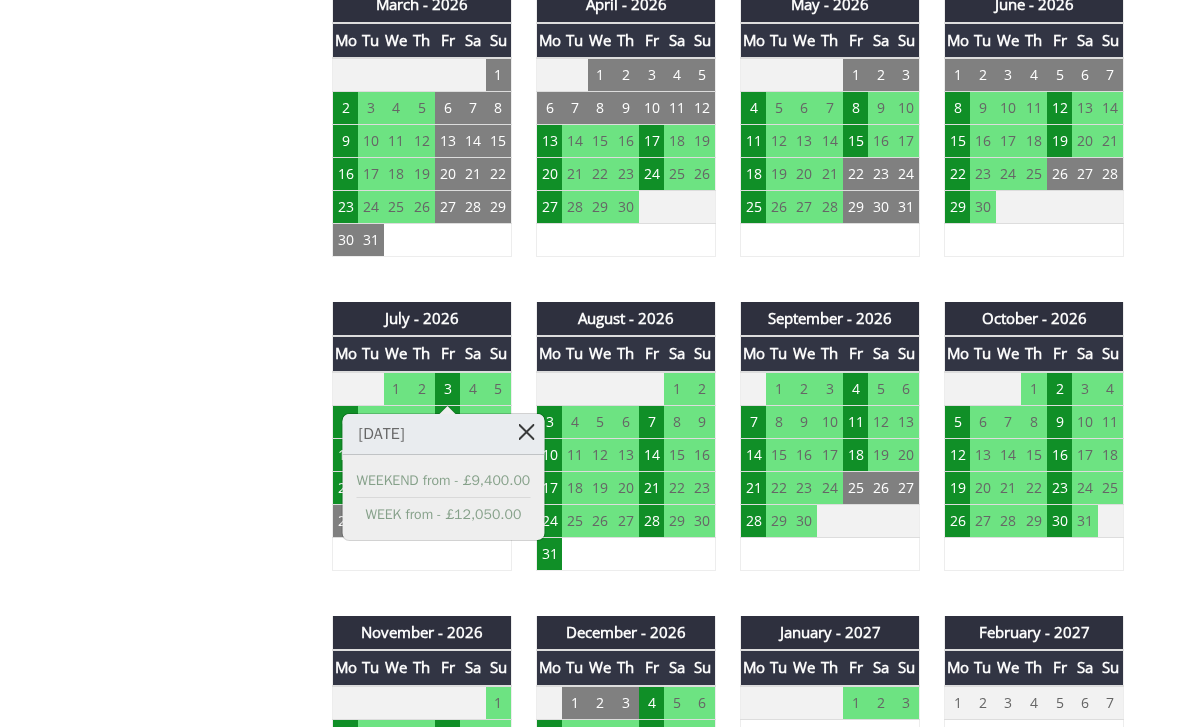 click at bounding box center (526, 431) 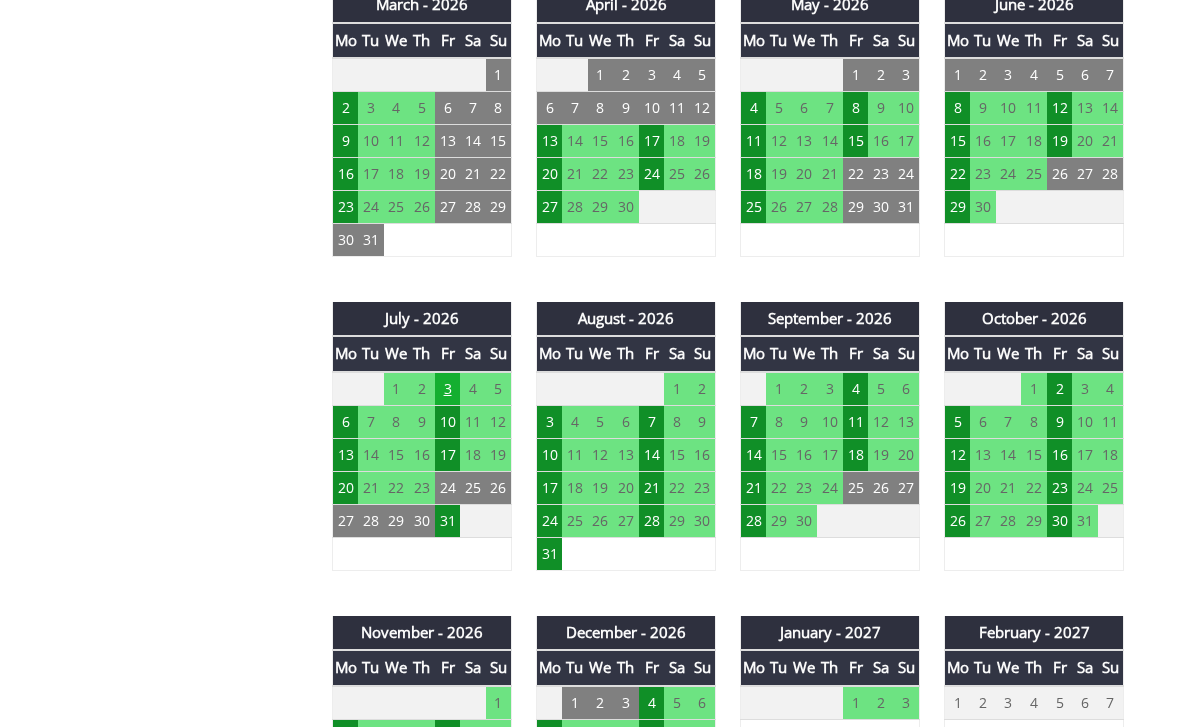 click on "3" at bounding box center (448, 389) 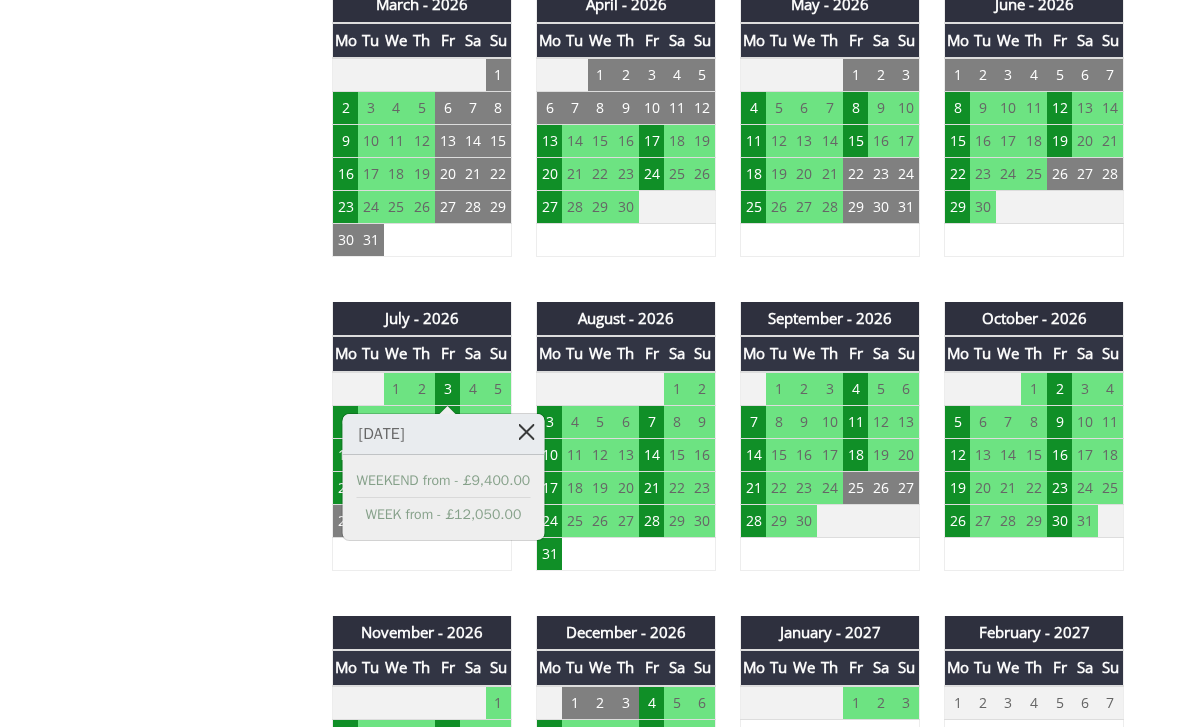 click at bounding box center (526, 431) 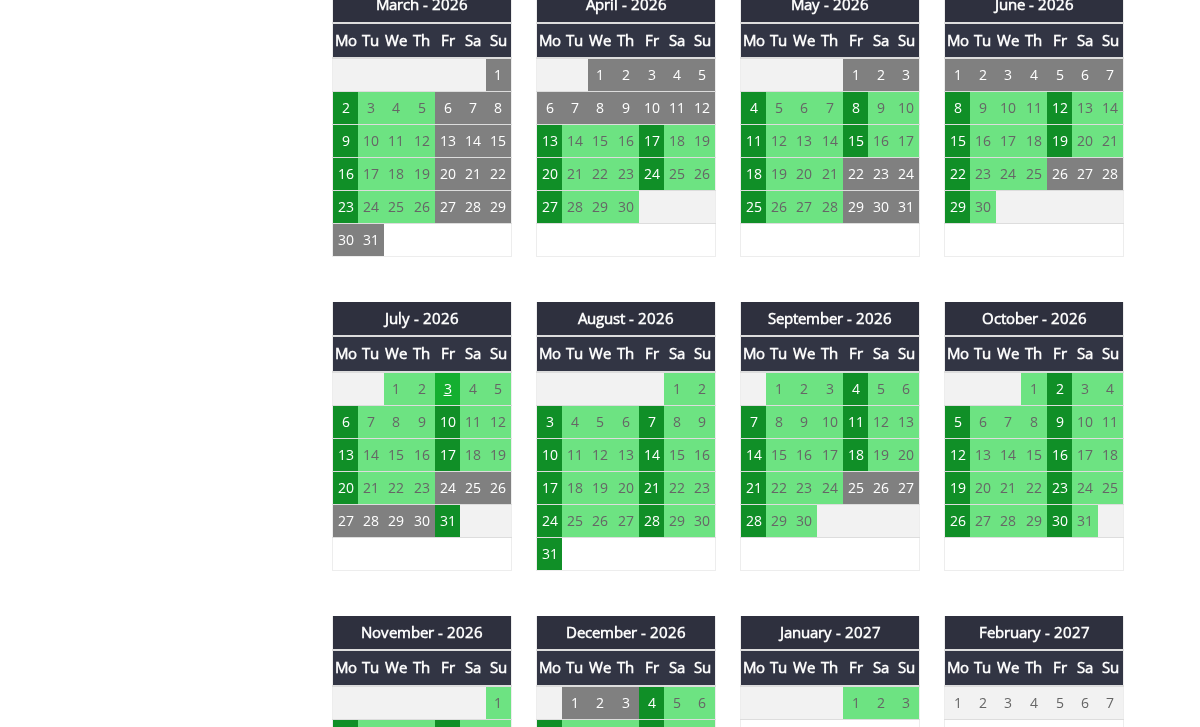 click on "3" at bounding box center (448, 389) 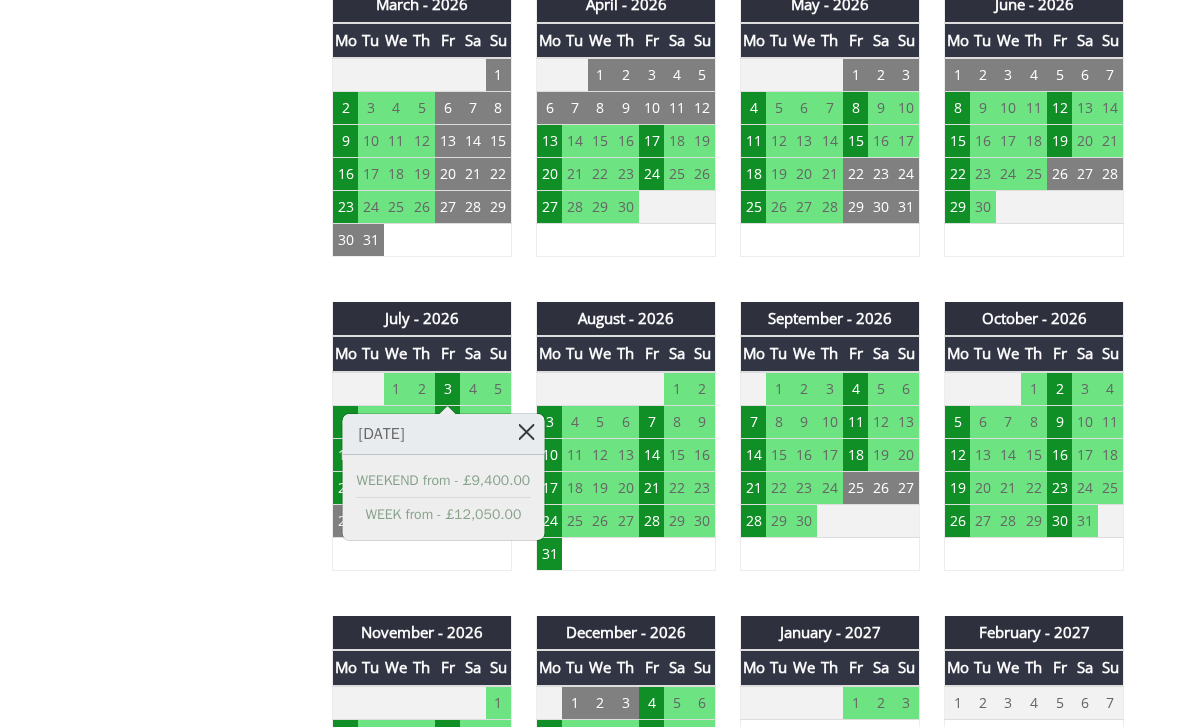 click at bounding box center [526, 431] 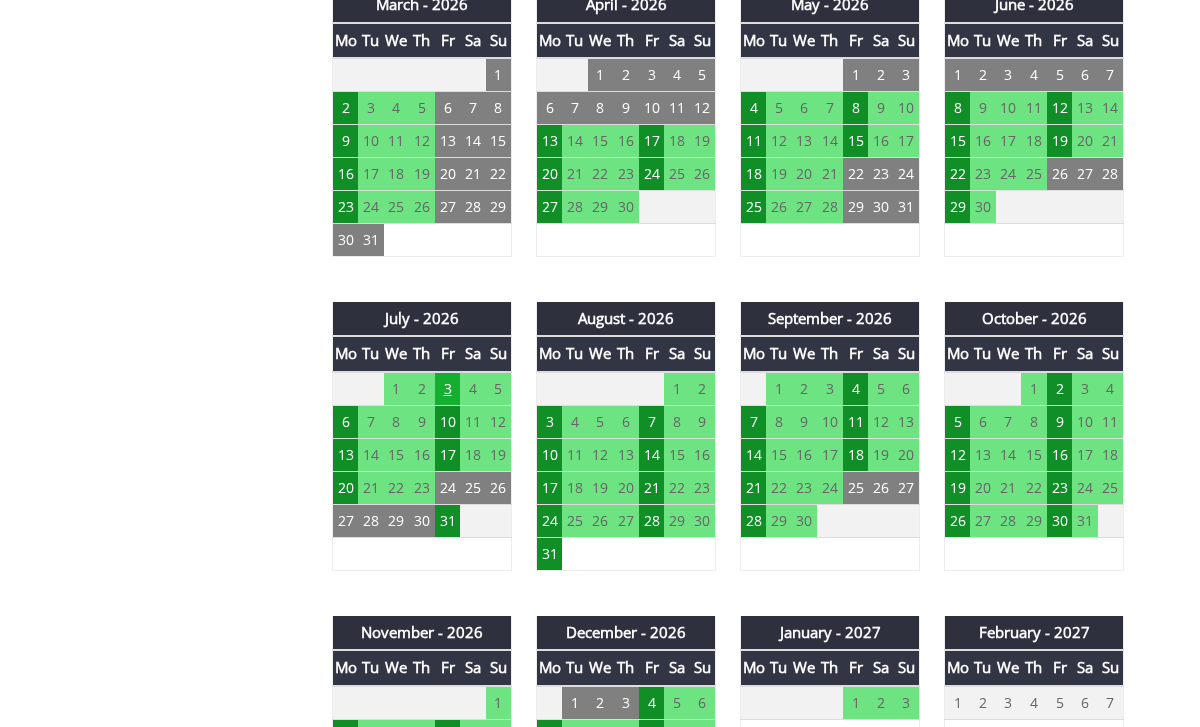 click on "3" at bounding box center (448, 389) 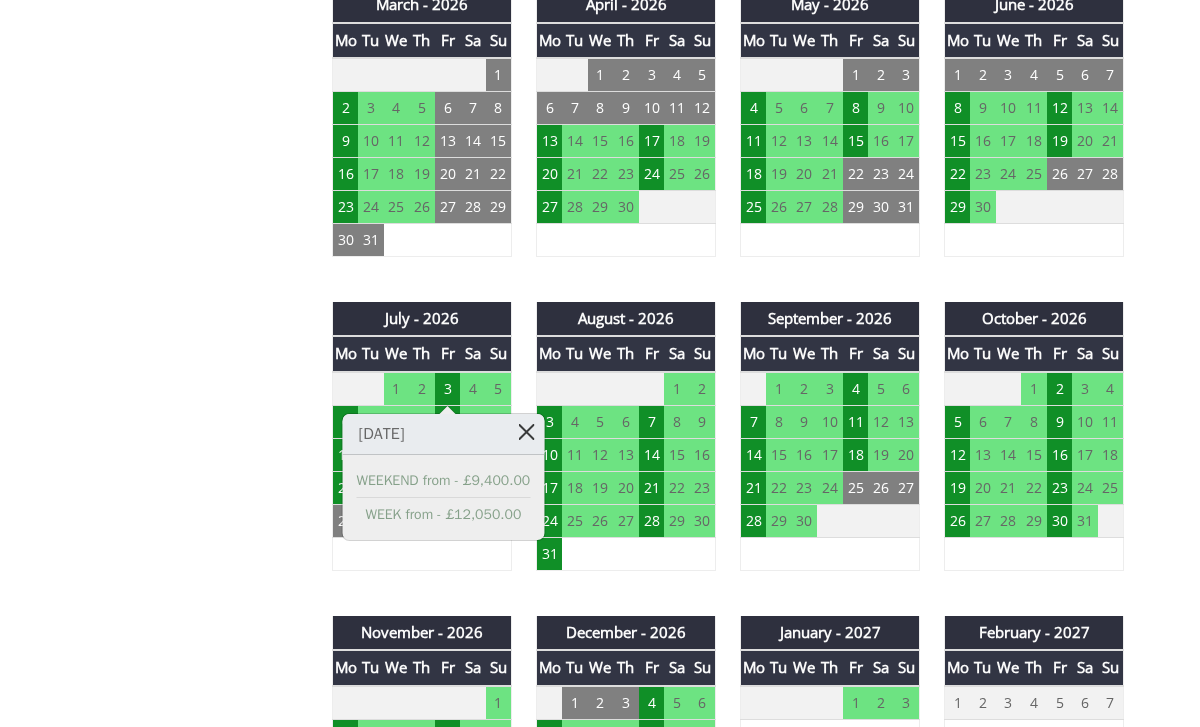 click at bounding box center [526, 431] 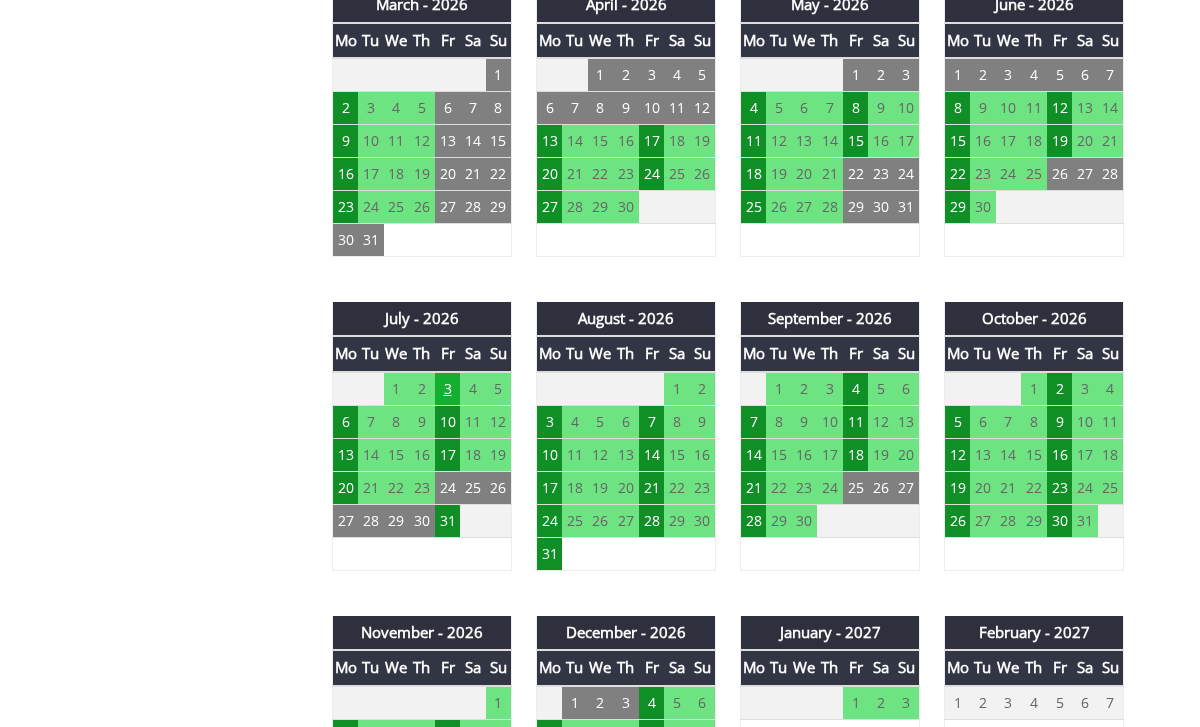 click on "3" at bounding box center (448, 389) 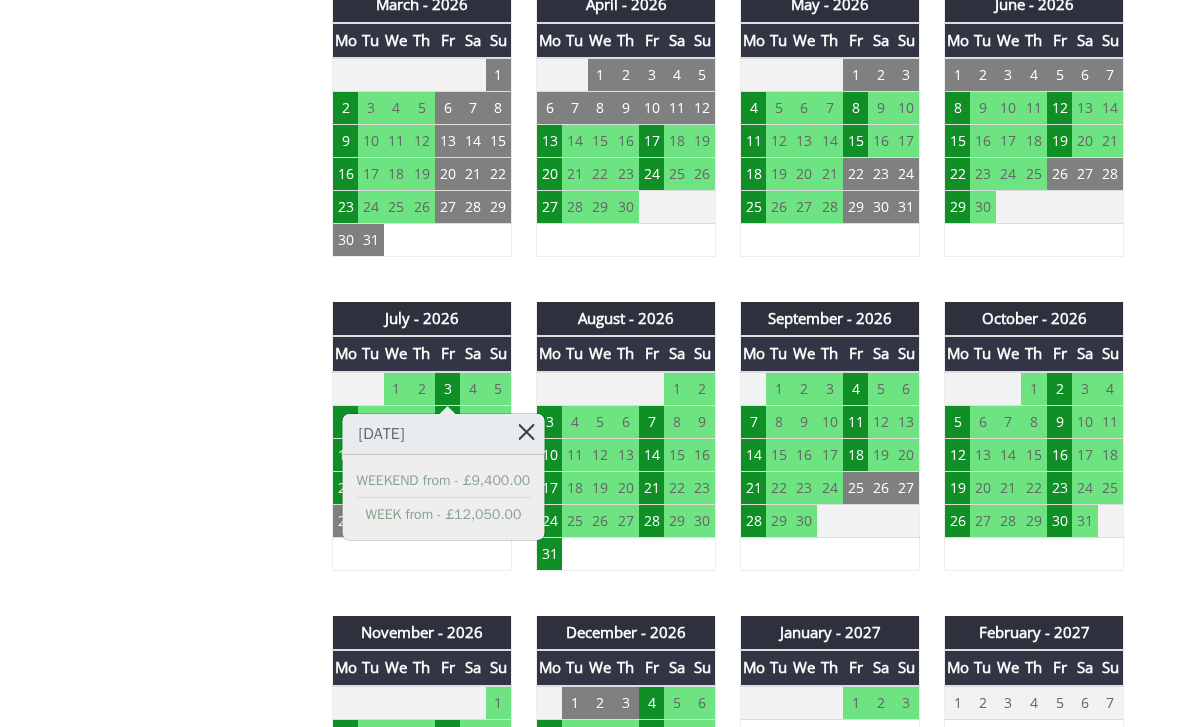 click at bounding box center (526, 431) 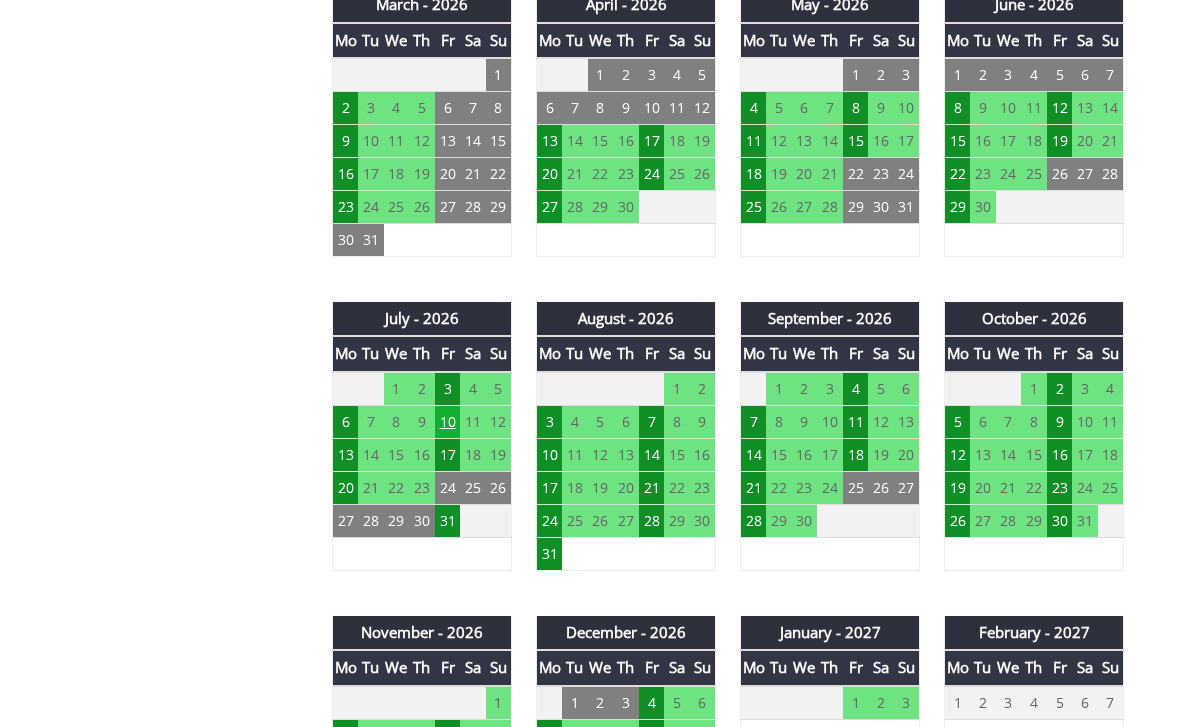 click on "10" at bounding box center (448, 421) 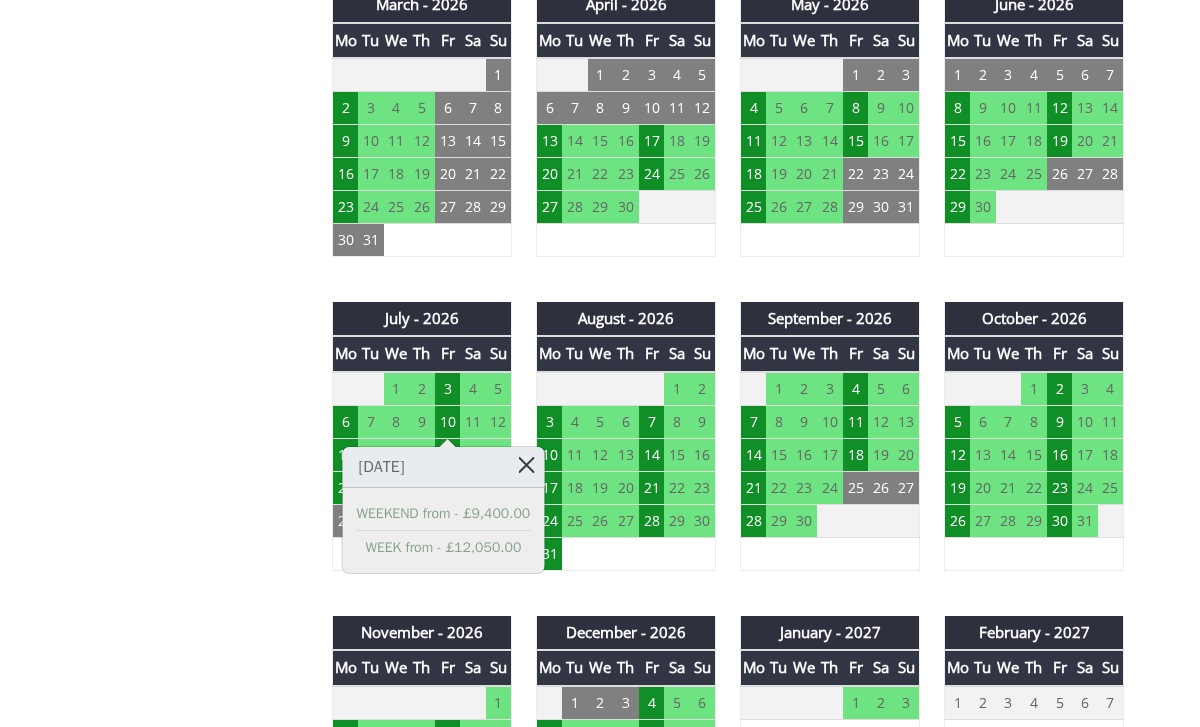 click at bounding box center (526, 464) 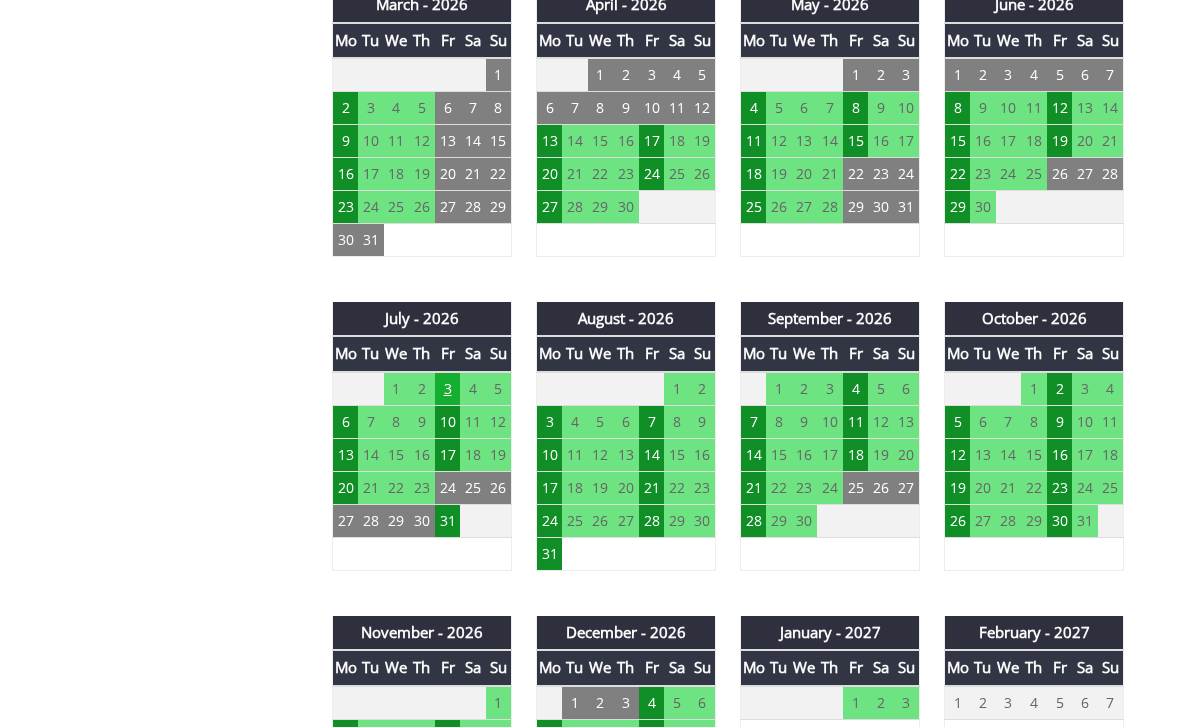 click on "3" at bounding box center (448, 389) 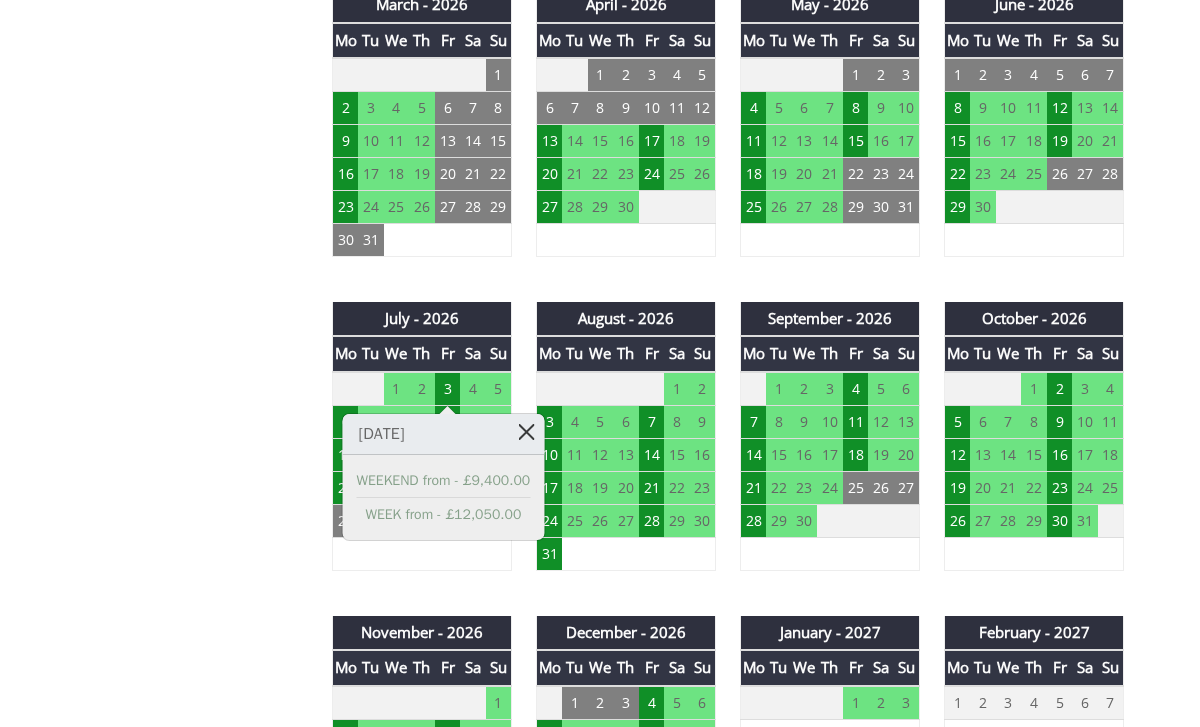 click at bounding box center (526, 431) 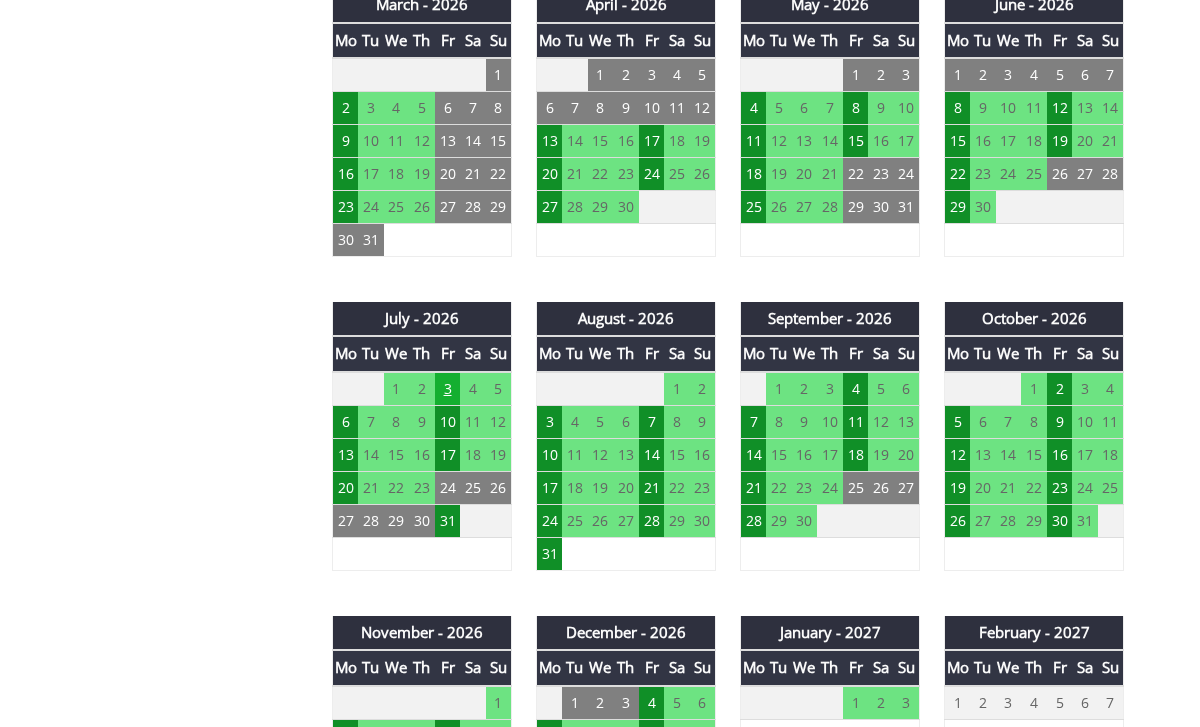click on "3" at bounding box center (448, 389) 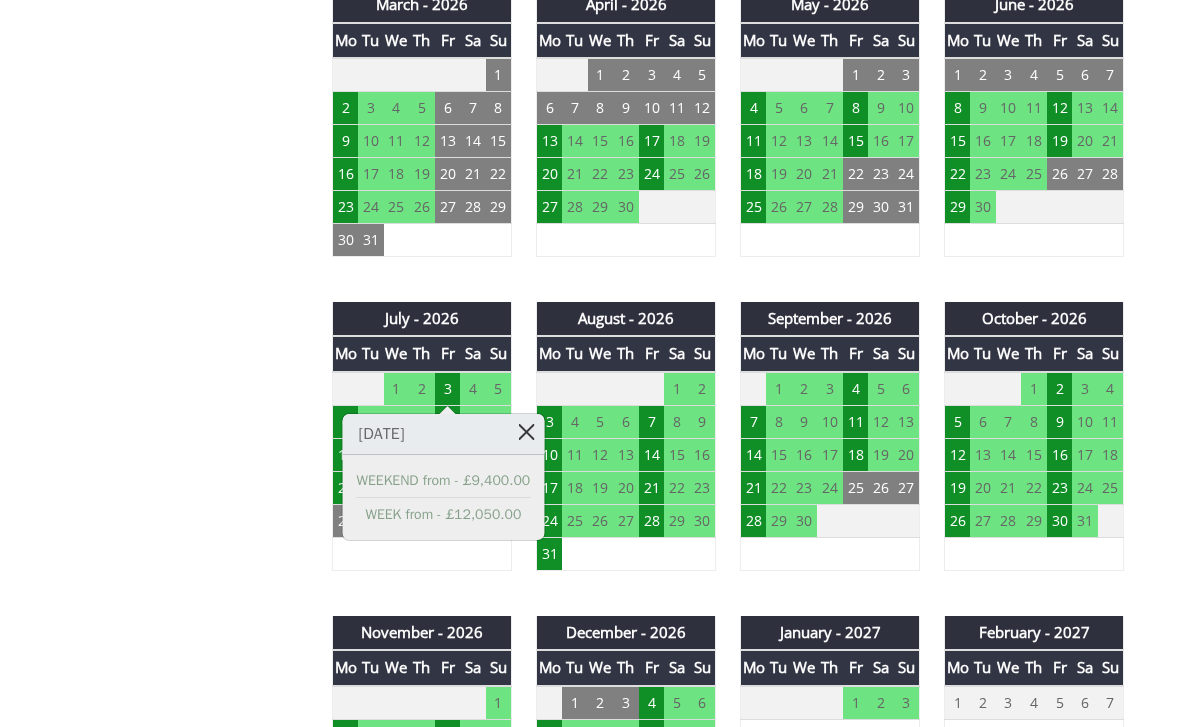 click at bounding box center [526, 431] 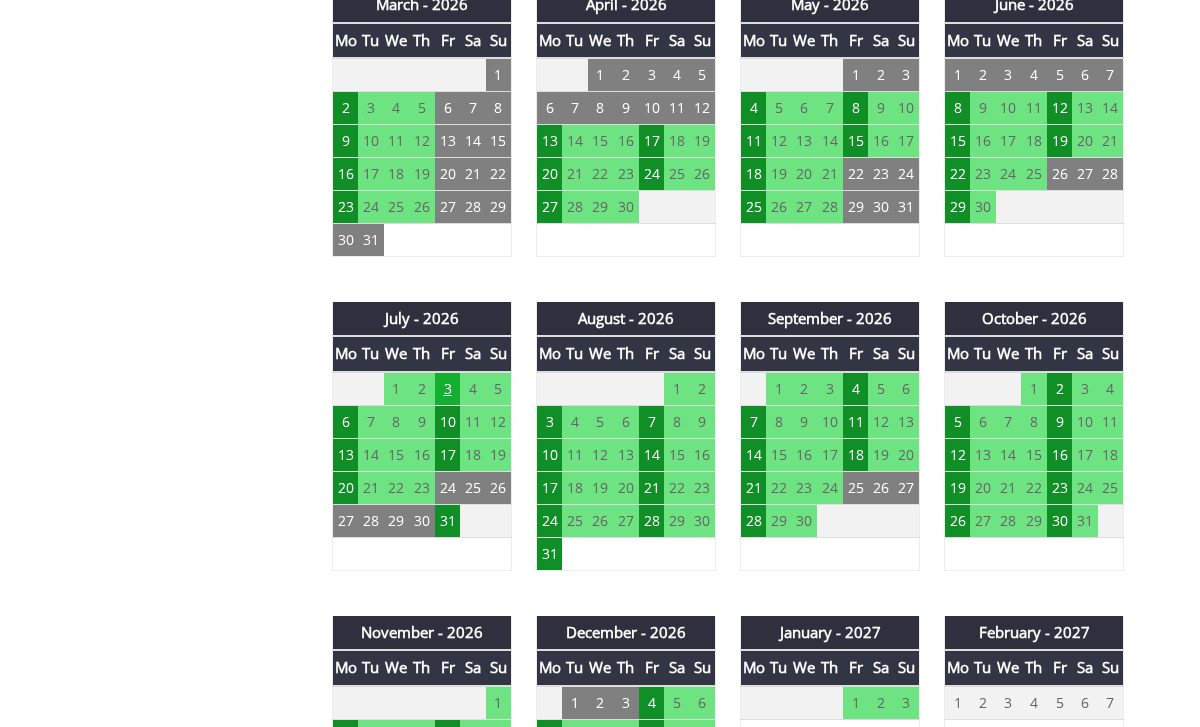 click on "3" at bounding box center [448, 389] 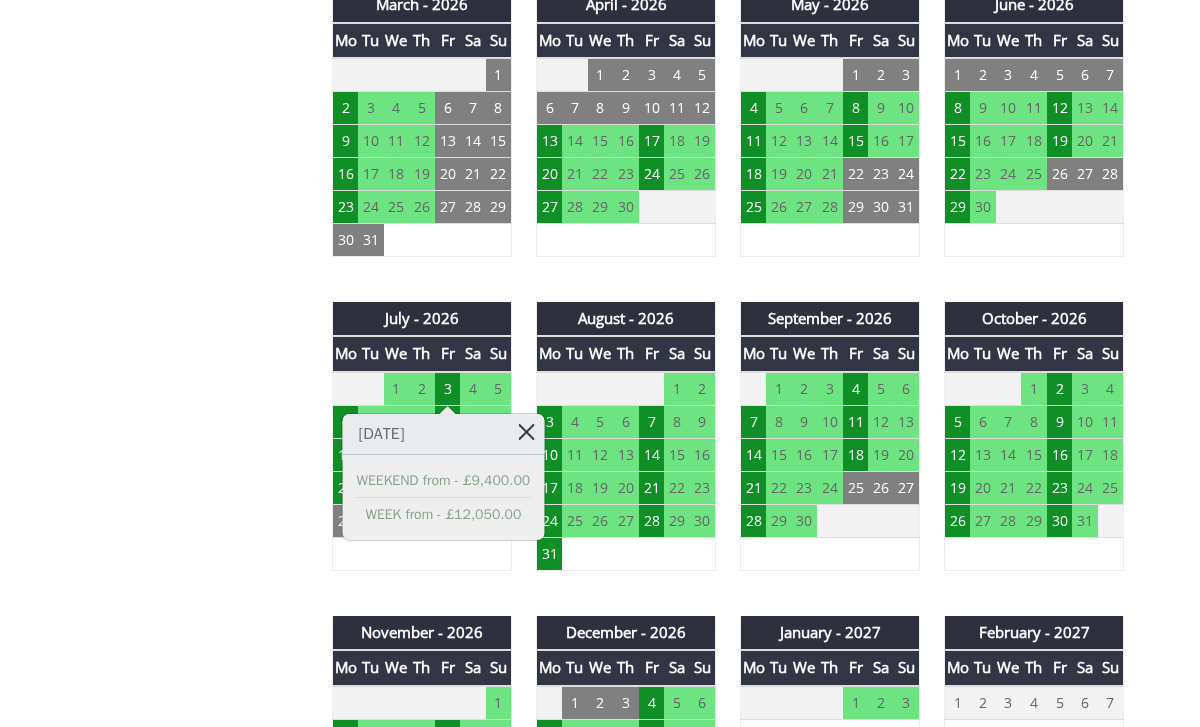 click at bounding box center [526, 431] 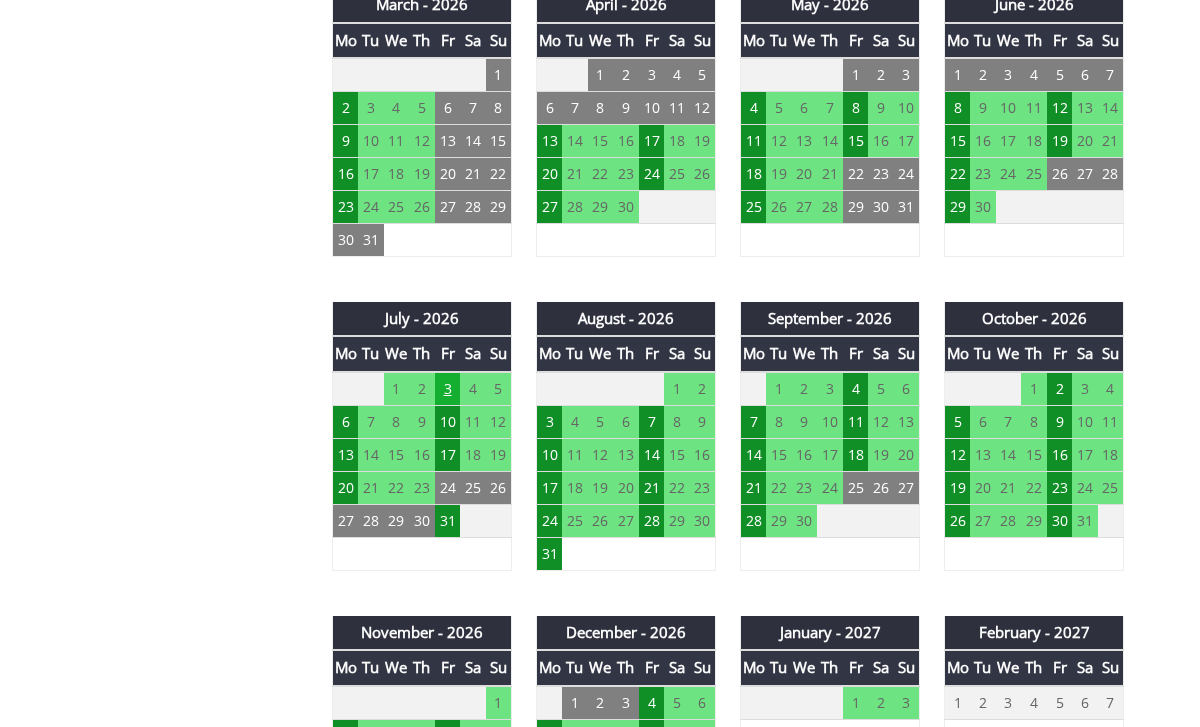 click on "3" at bounding box center [448, 389] 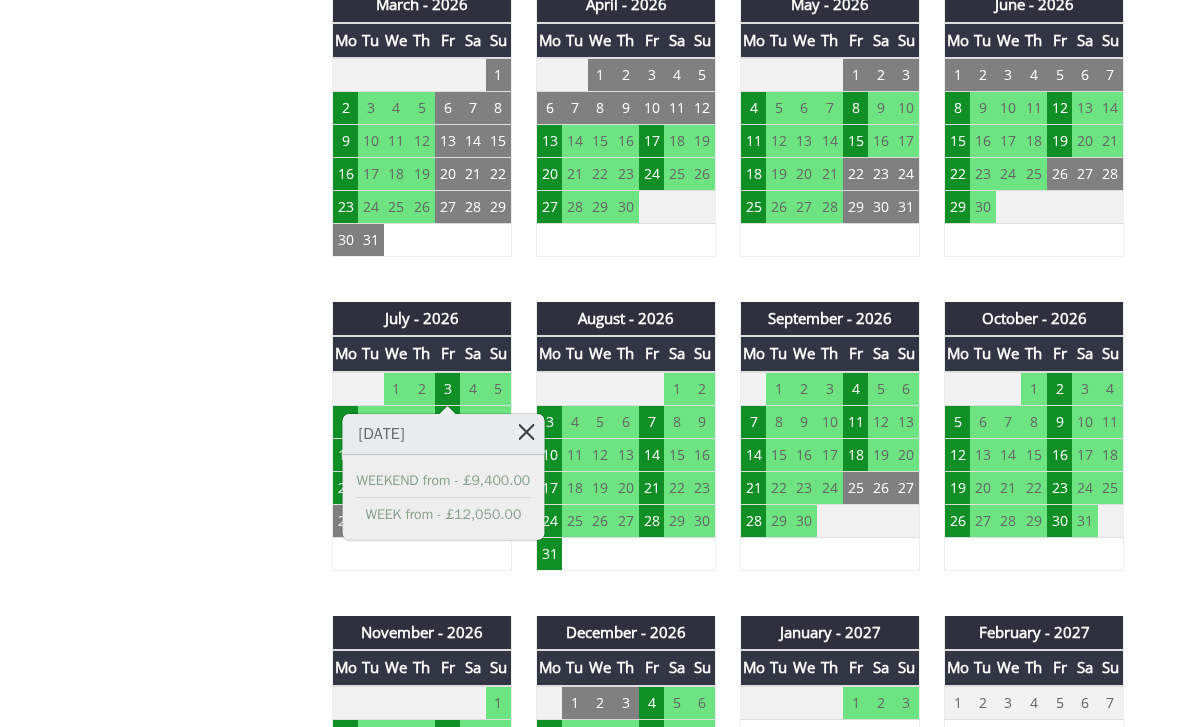 click at bounding box center (526, 431) 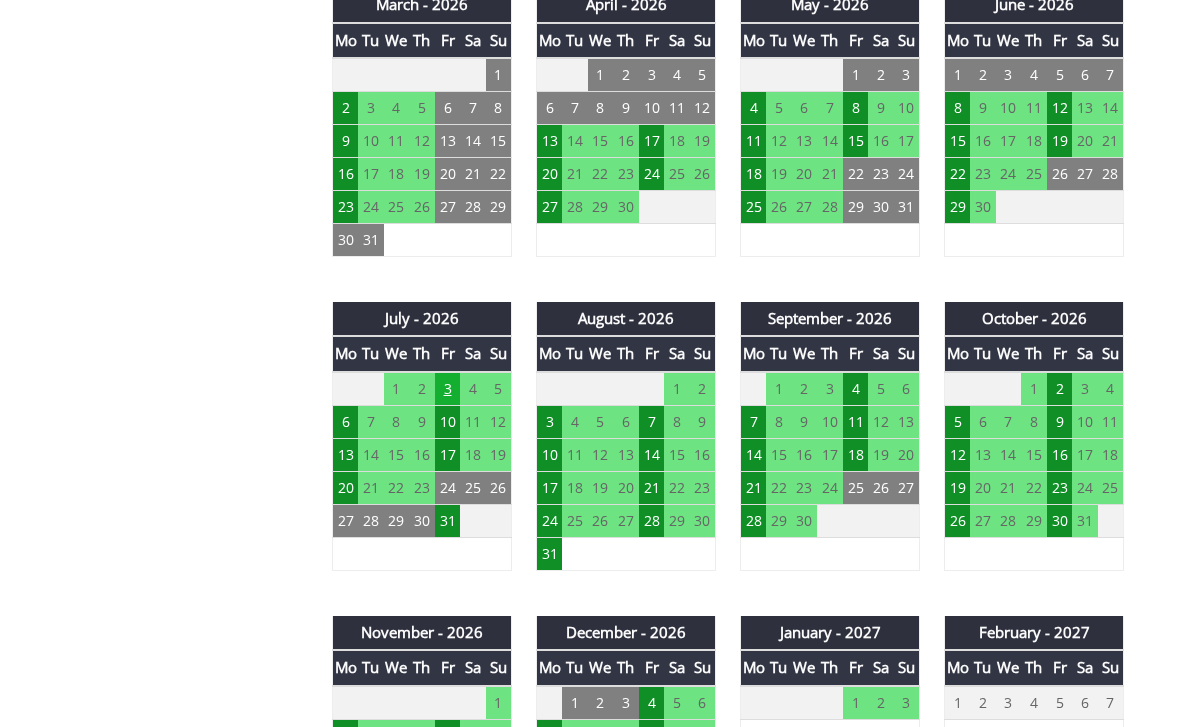 click on "3" at bounding box center [448, 389] 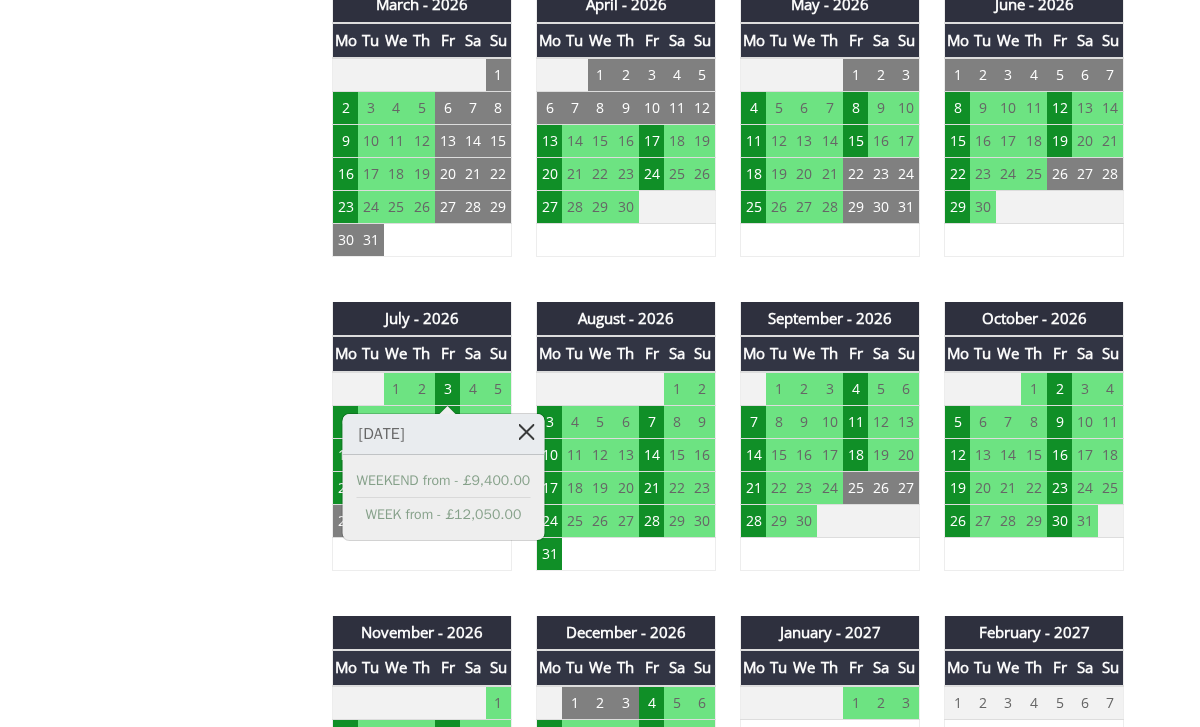 click at bounding box center [526, 431] 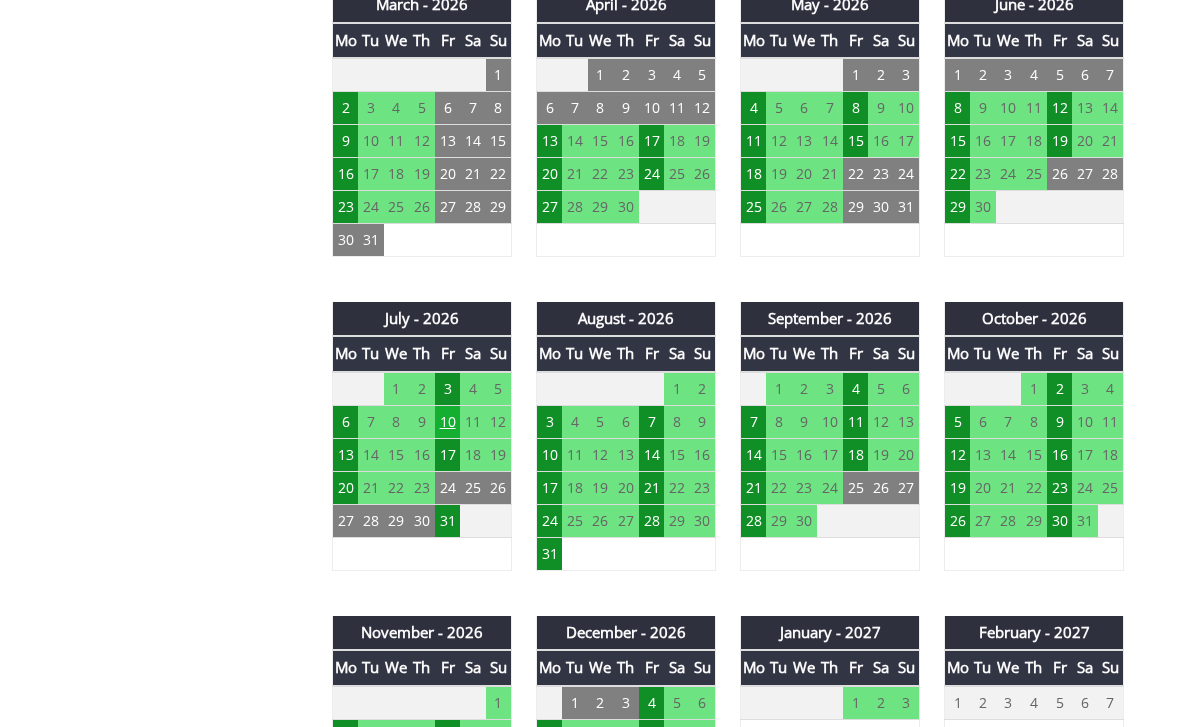 click on "10" at bounding box center (448, 421) 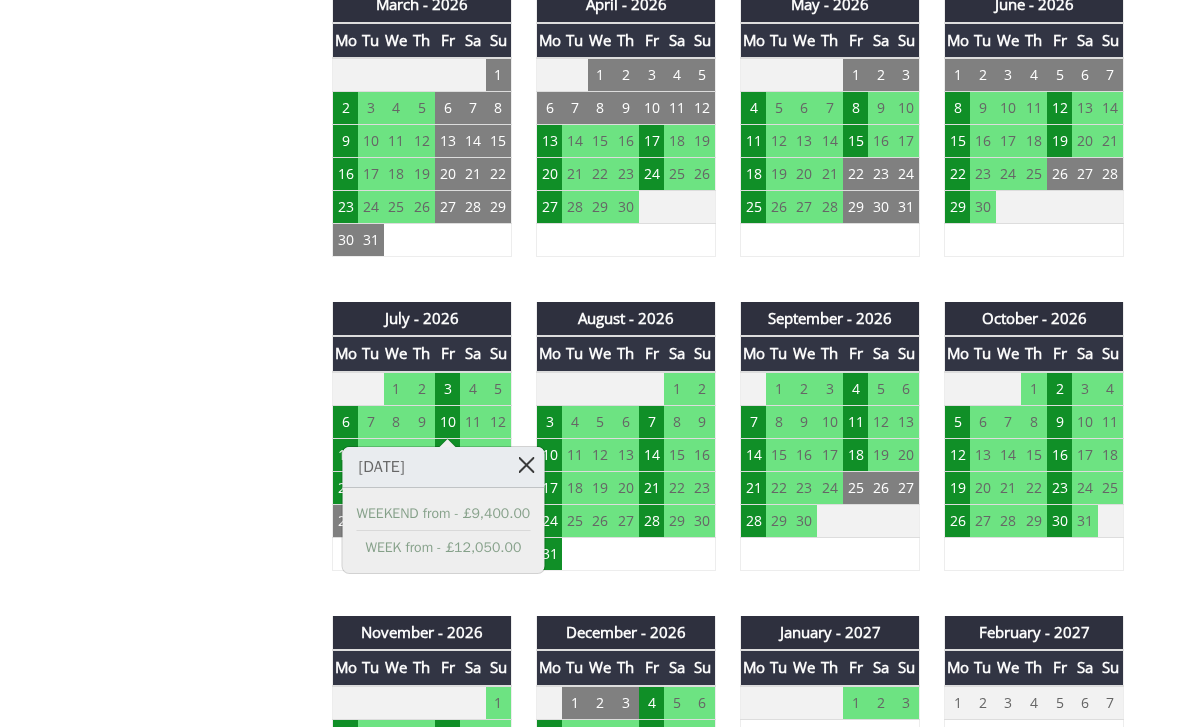 click at bounding box center [526, 464] 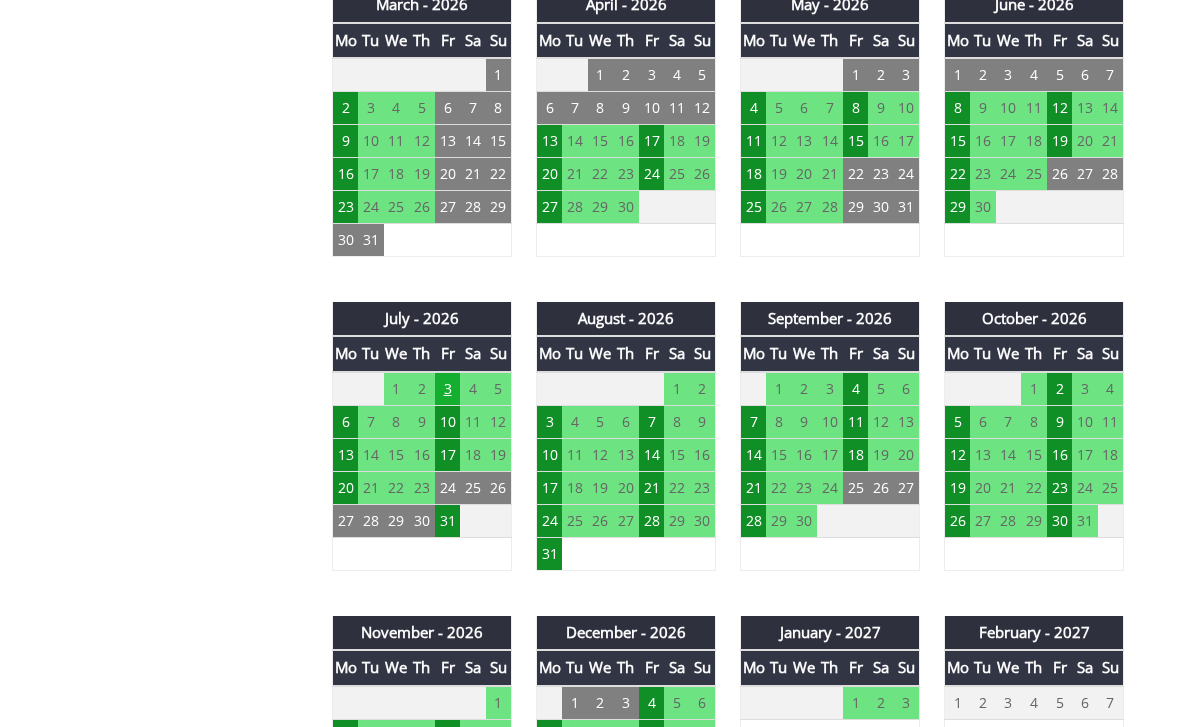 click on "3" at bounding box center [448, 389] 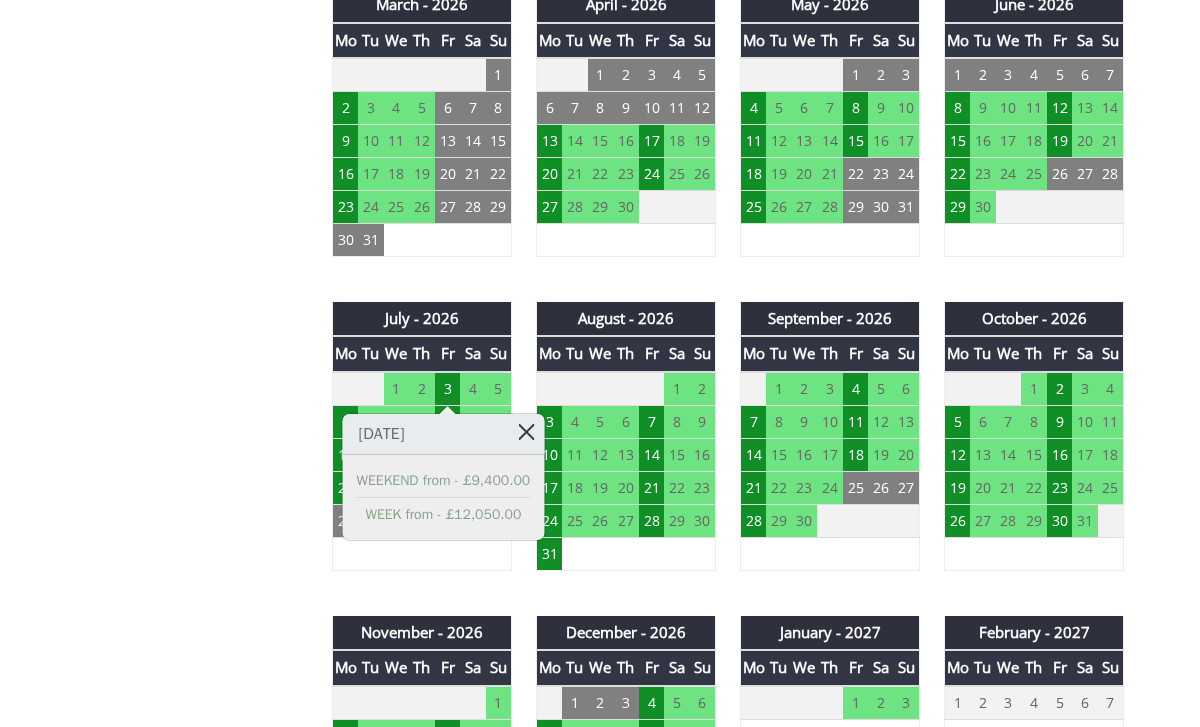 click at bounding box center (526, 431) 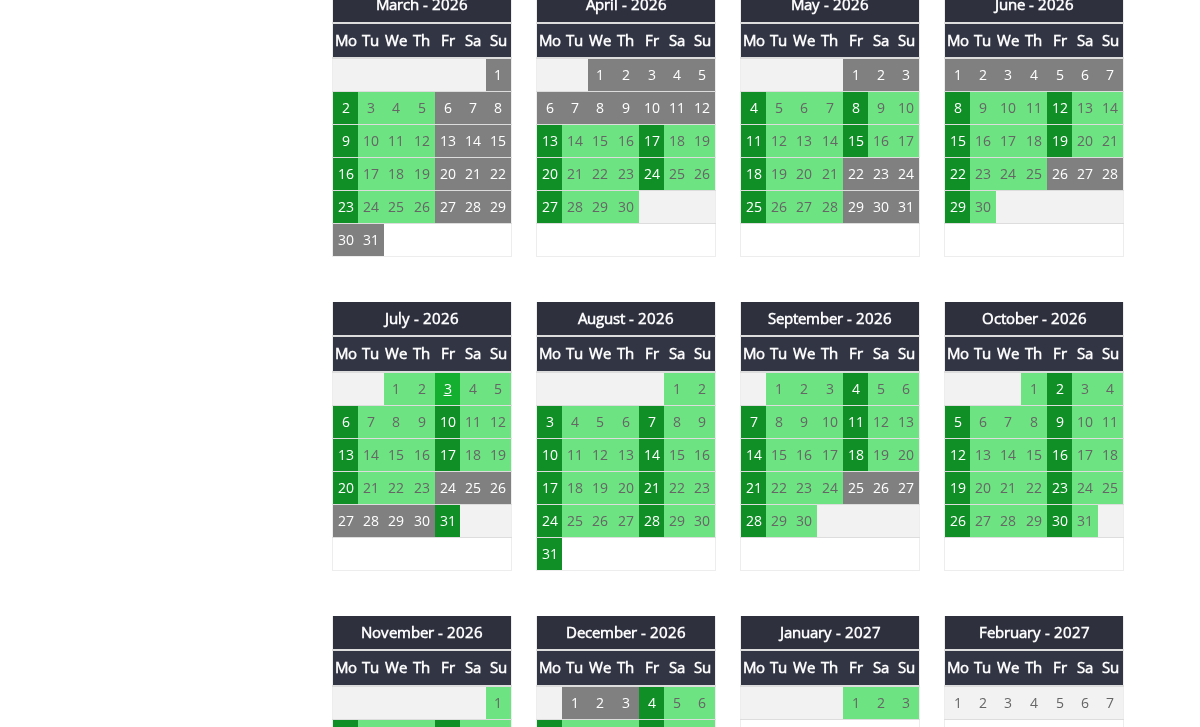 click on "3" at bounding box center [448, 389] 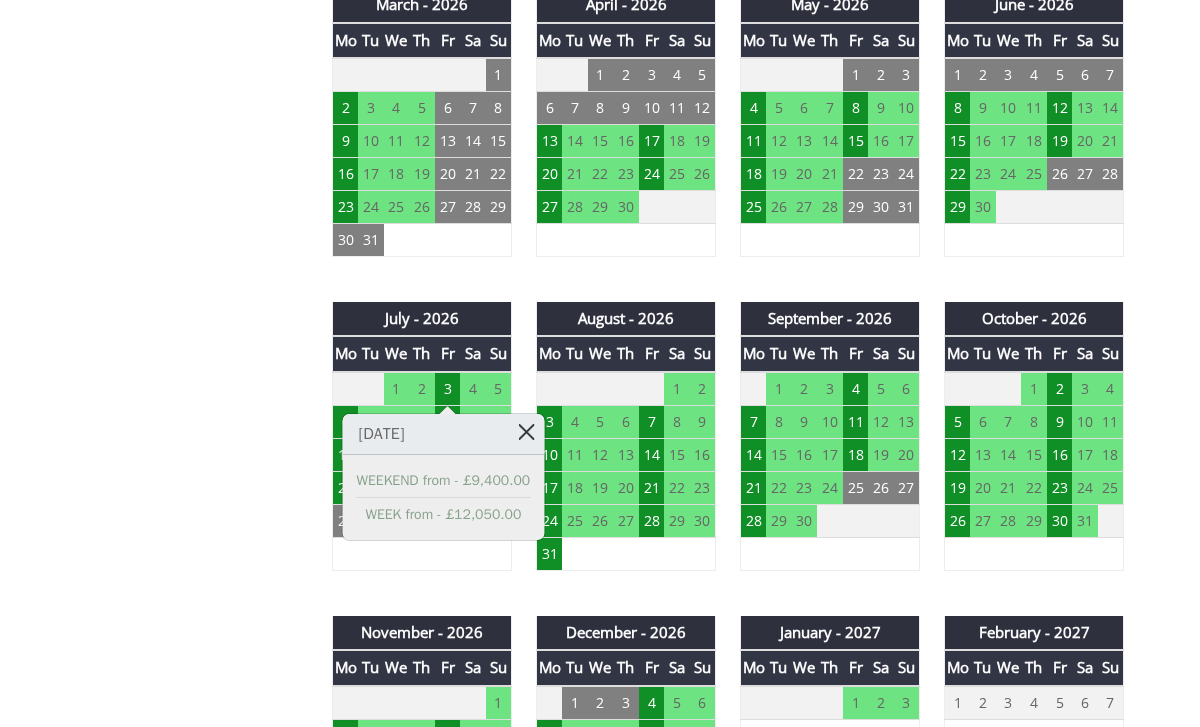 click at bounding box center [526, 431] 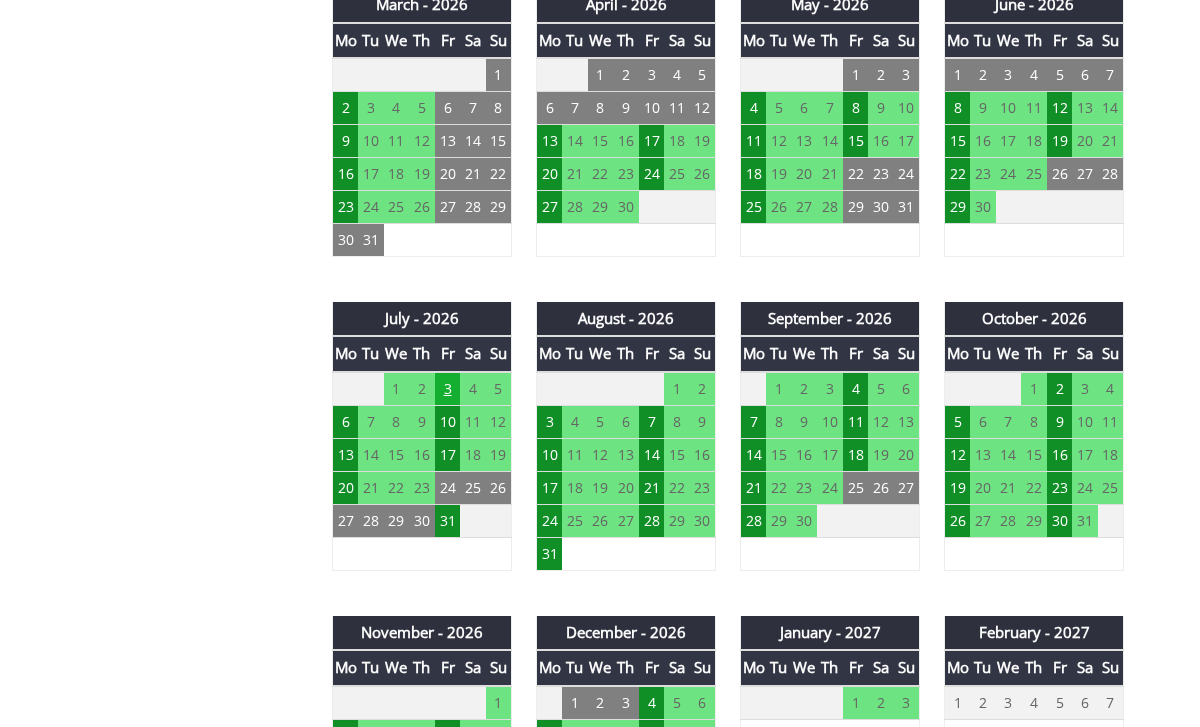 click on "3" at bounding box center (448, 389) 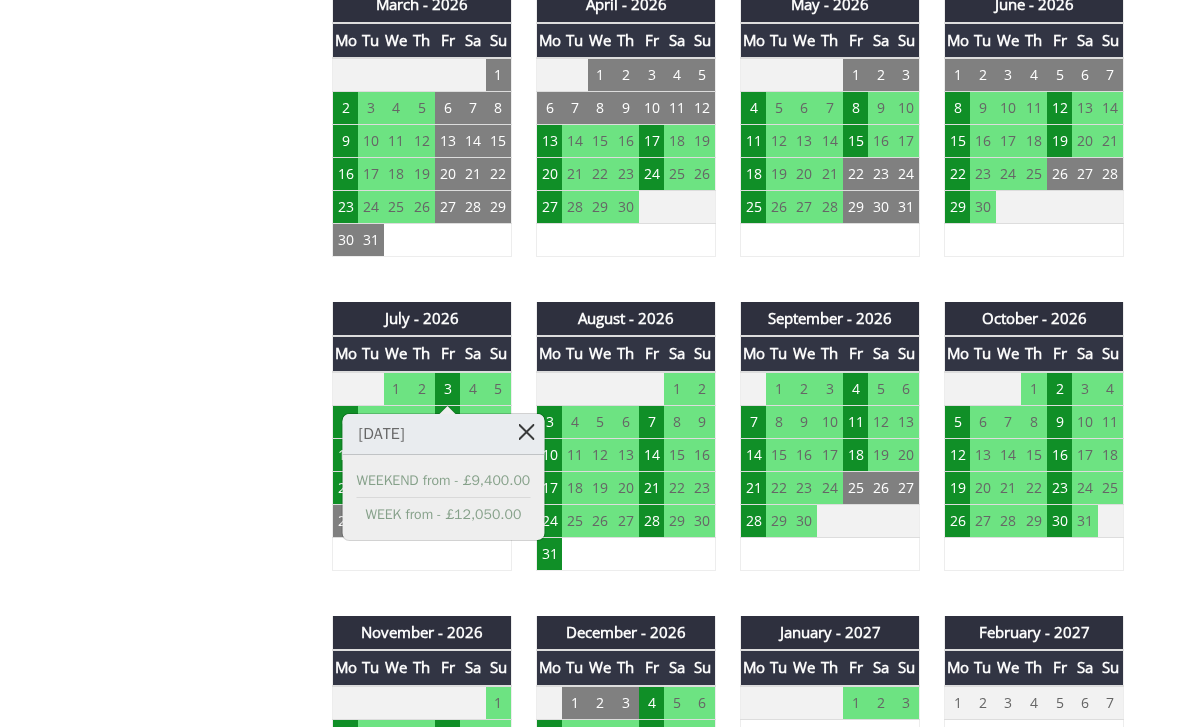 click at bounding box center (526, 431) 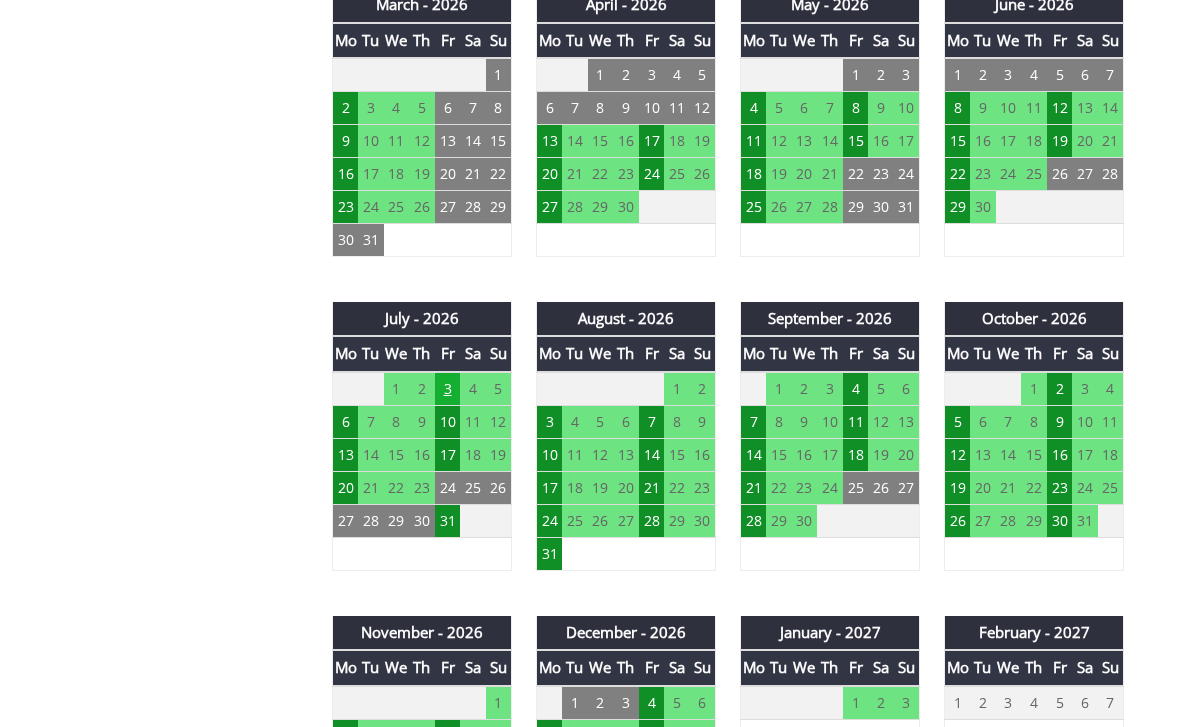 click on "3" at bounding box center (448, 389) 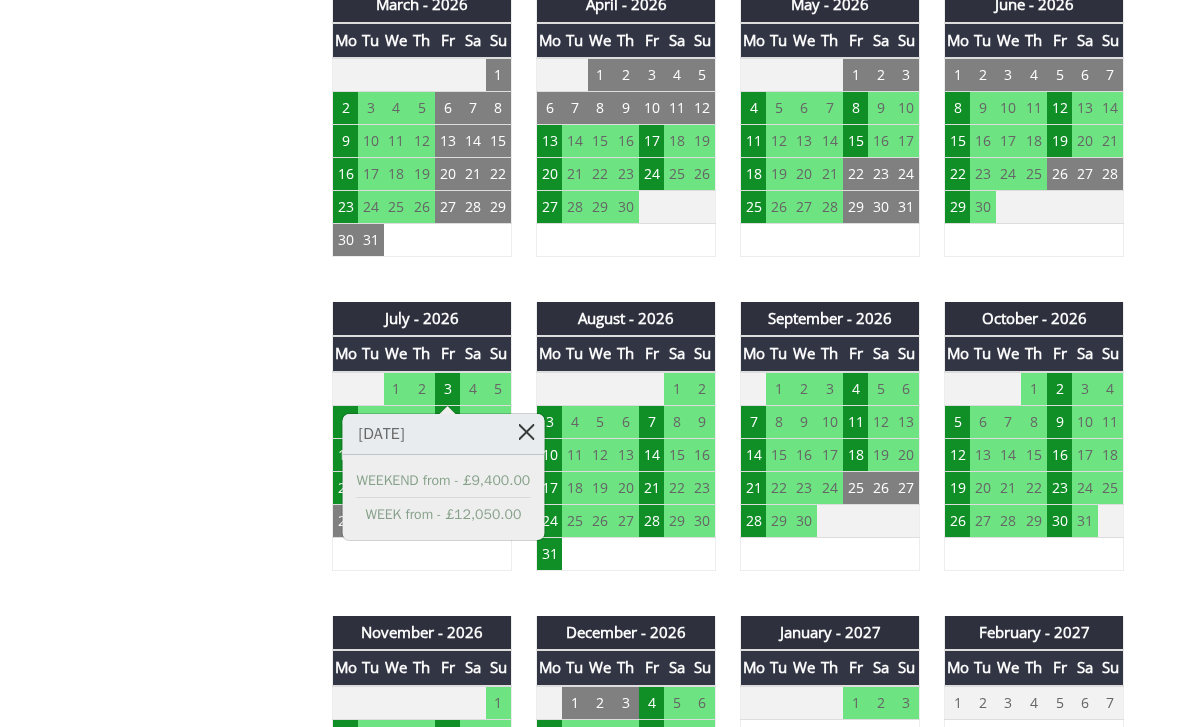 click at bounding box center [526, 431] 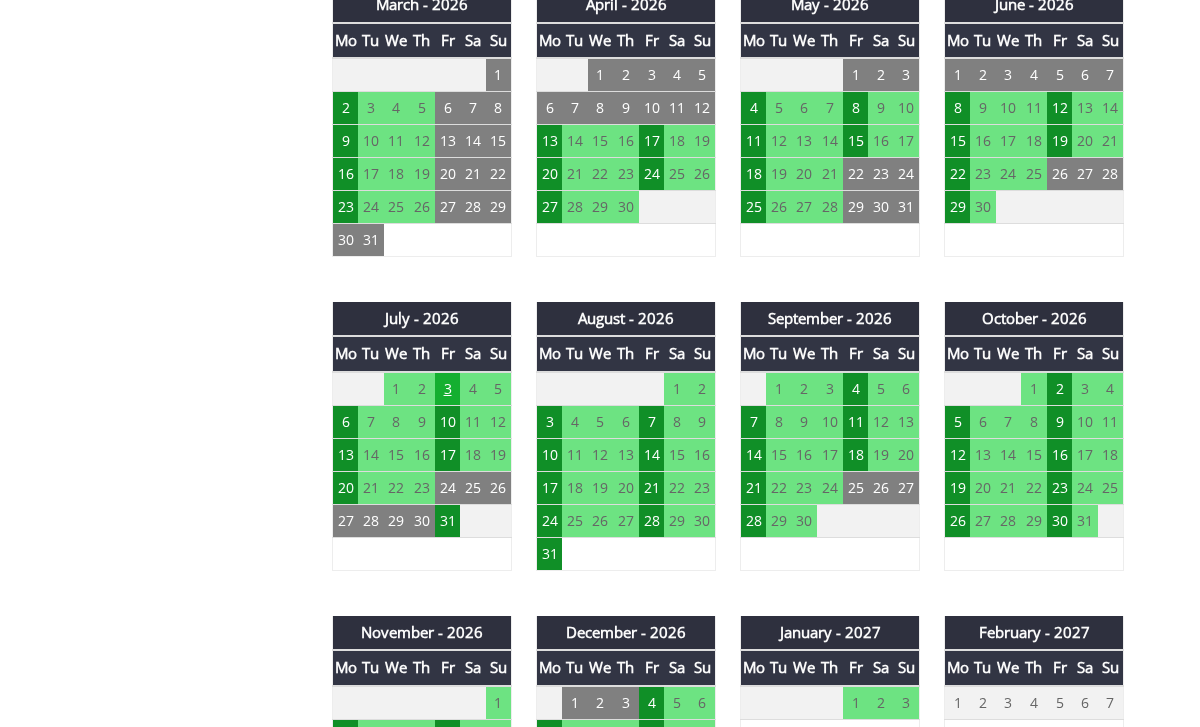 click on "3" at bounding box center (448, 389) 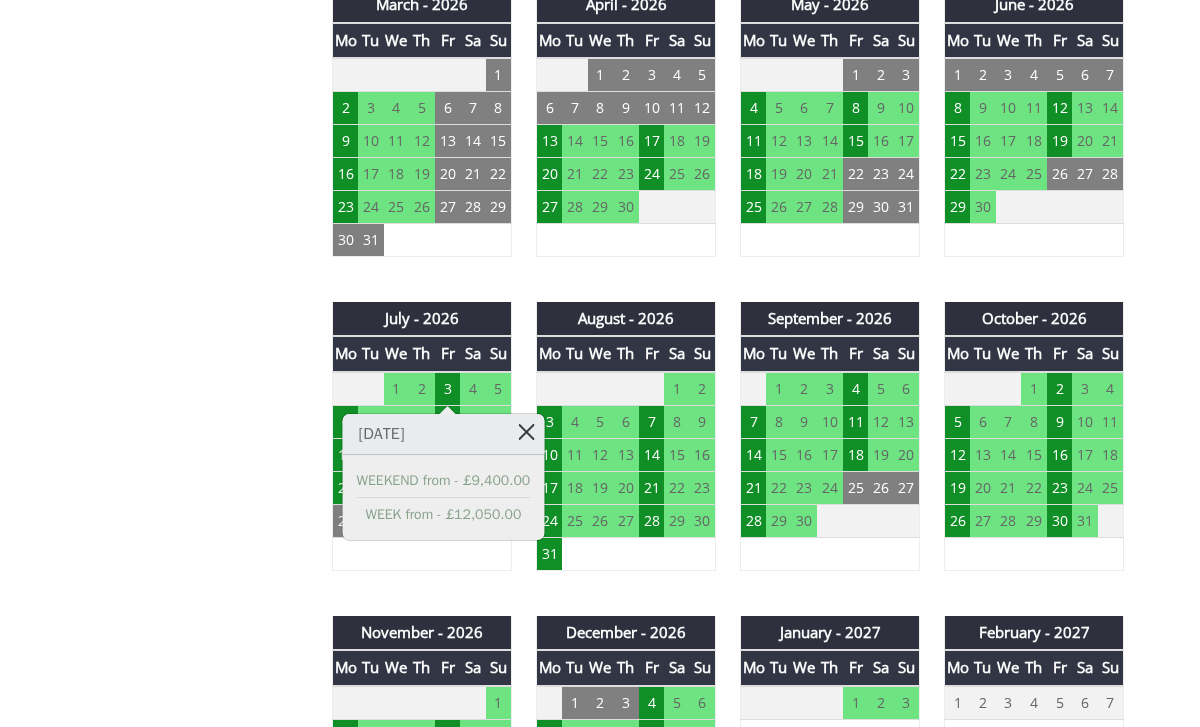 click at bounding box center [526, 431] 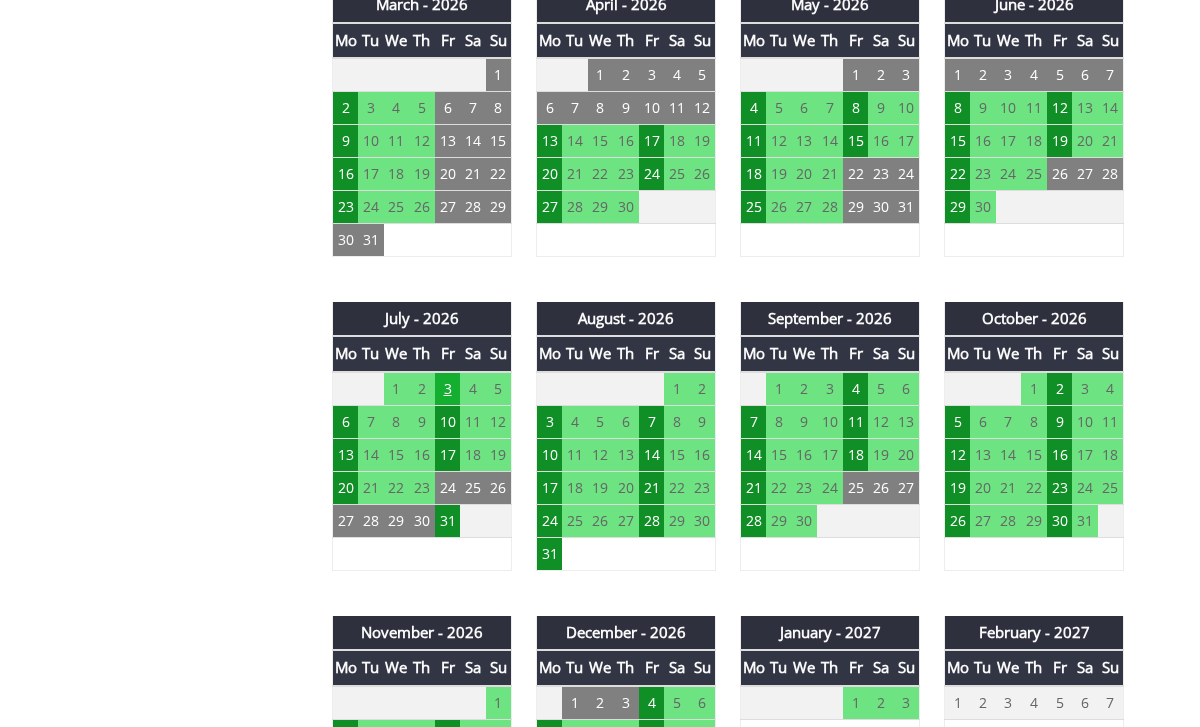 click on "3" at bounding box center (448, 389) 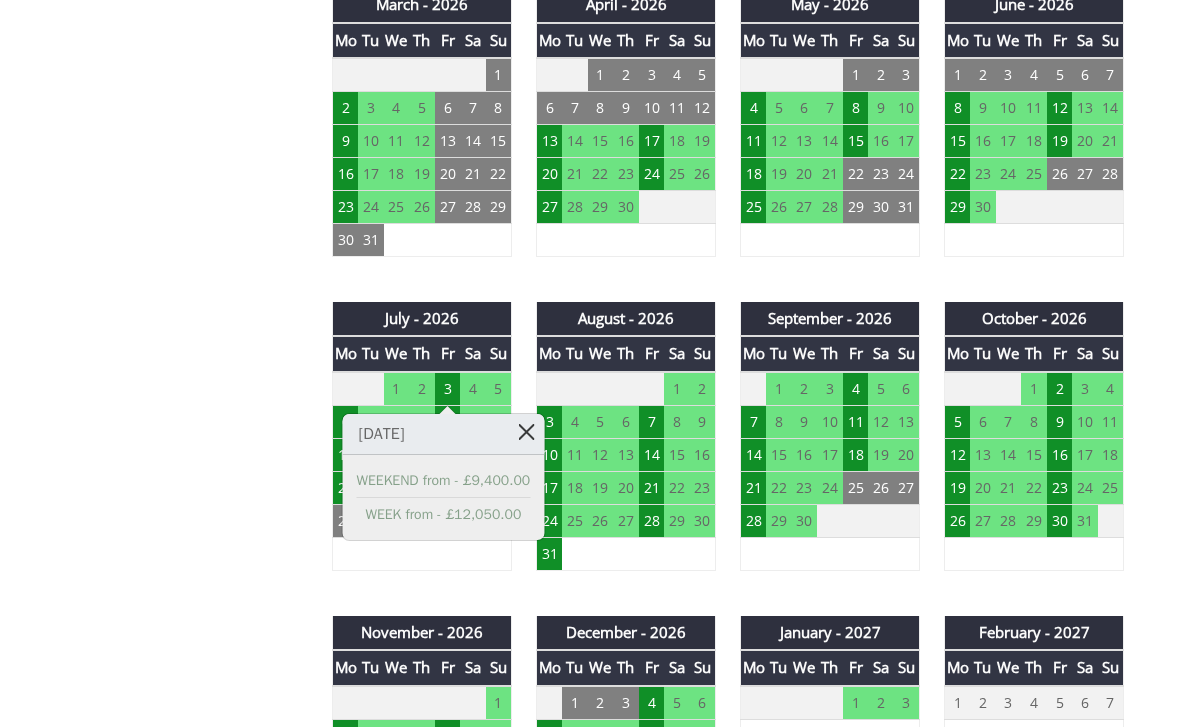 click at bounding box center (526, 431) 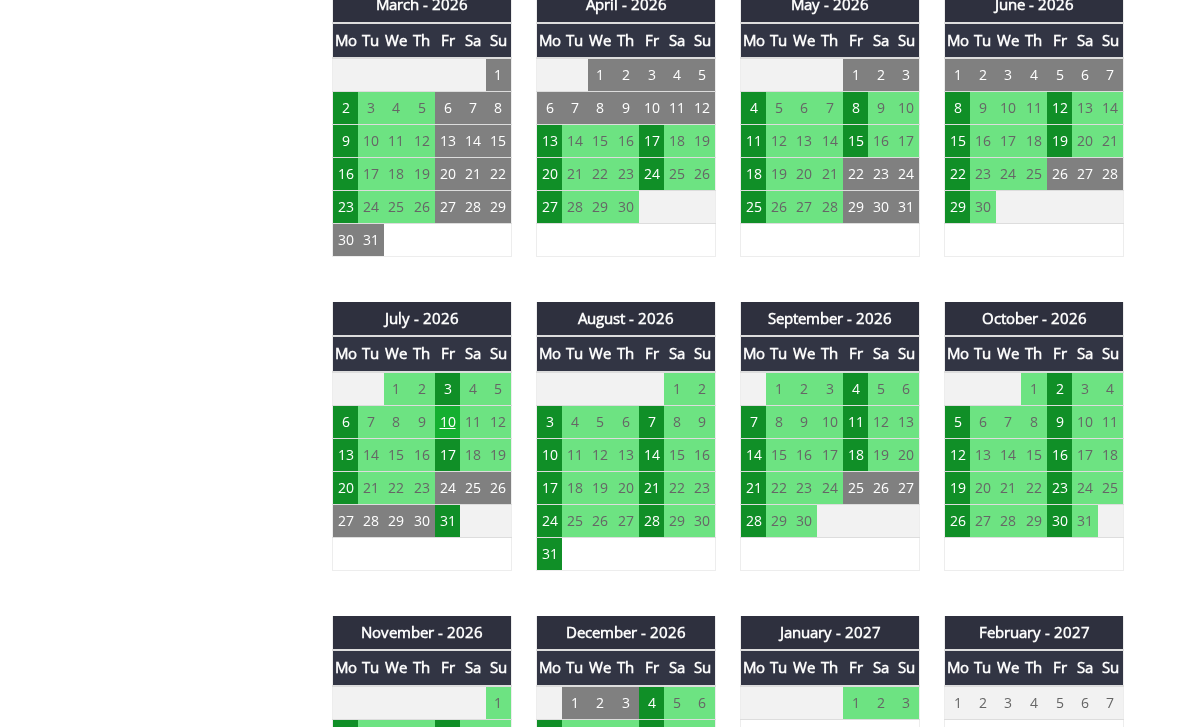 click on "10" at bounding box center (448, 421) 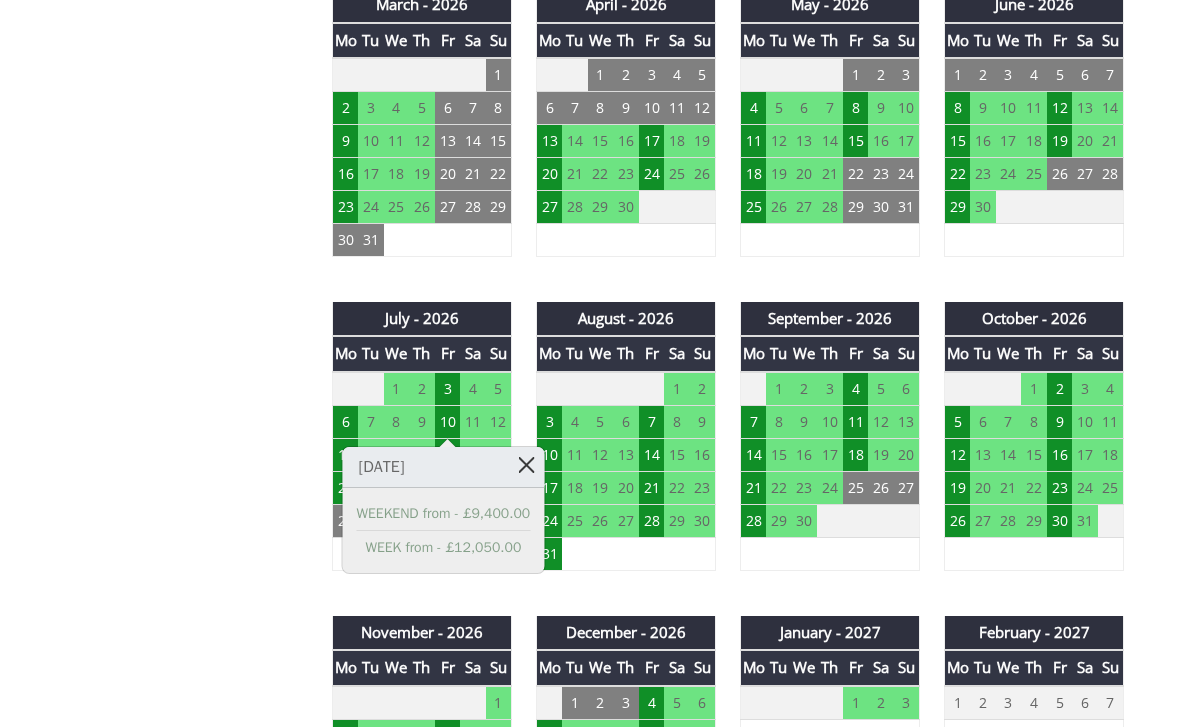click at bounding box center [526, 464] 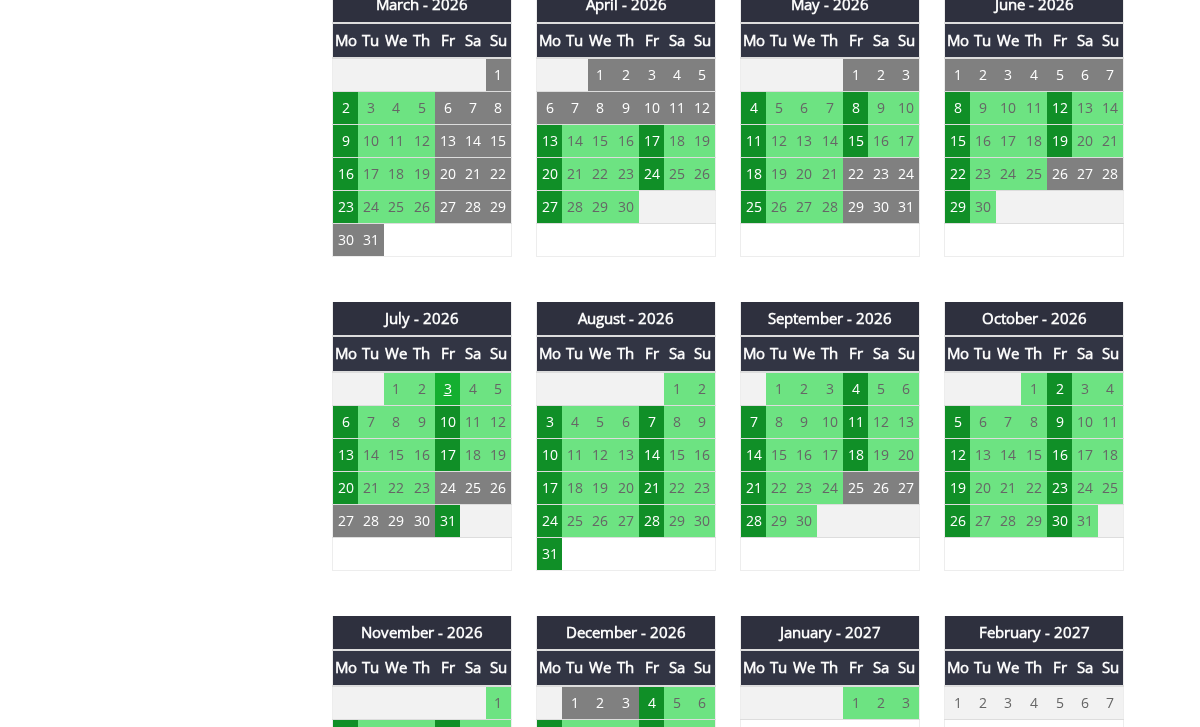 click on "3" at bounding box center [448, 389] 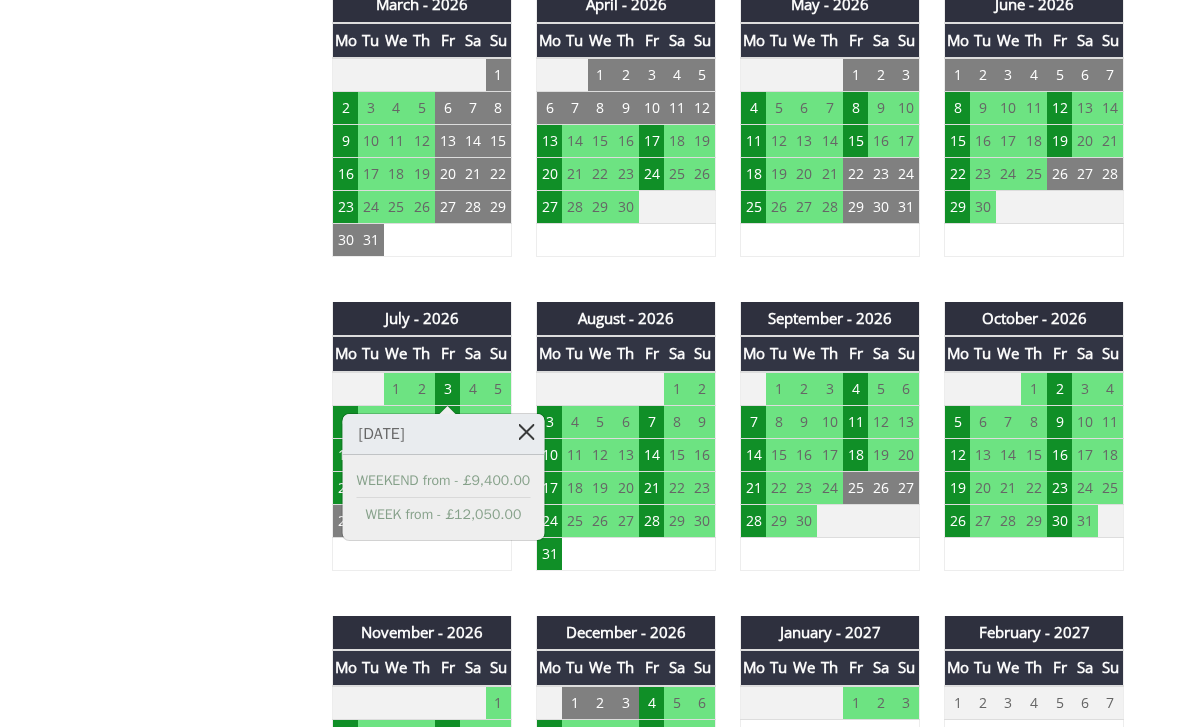 click at bounding box center [526, 431] 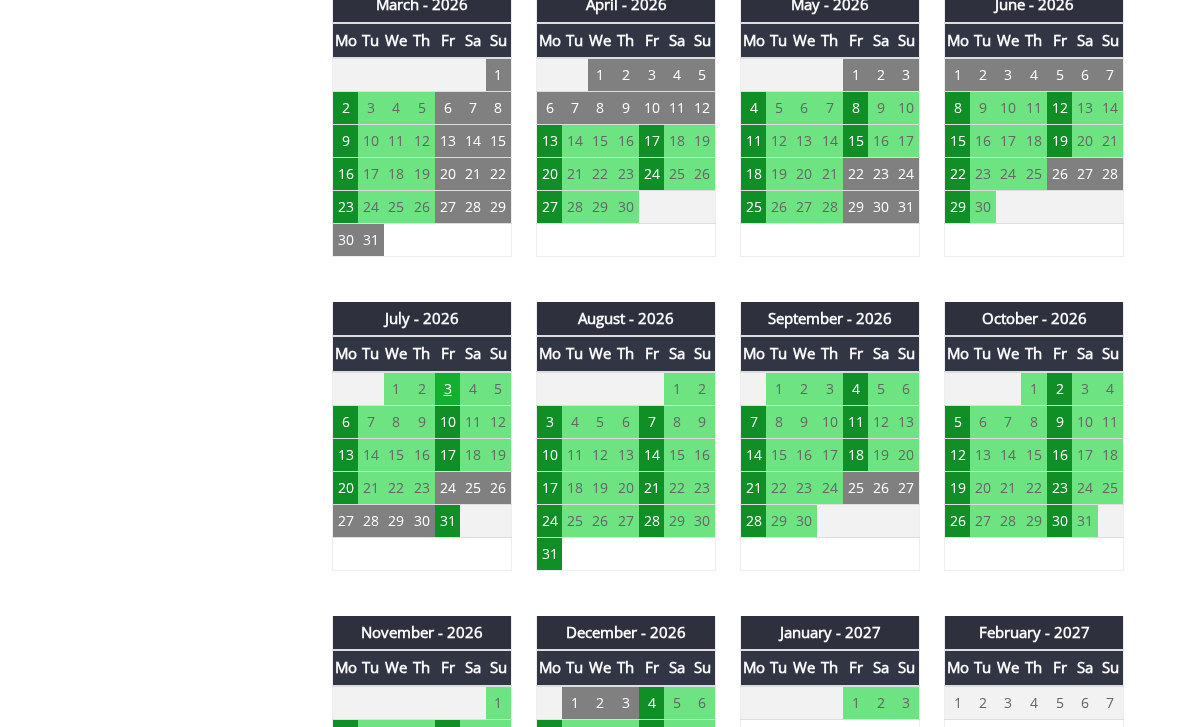 click on "3" at bounding box center (448, 389) 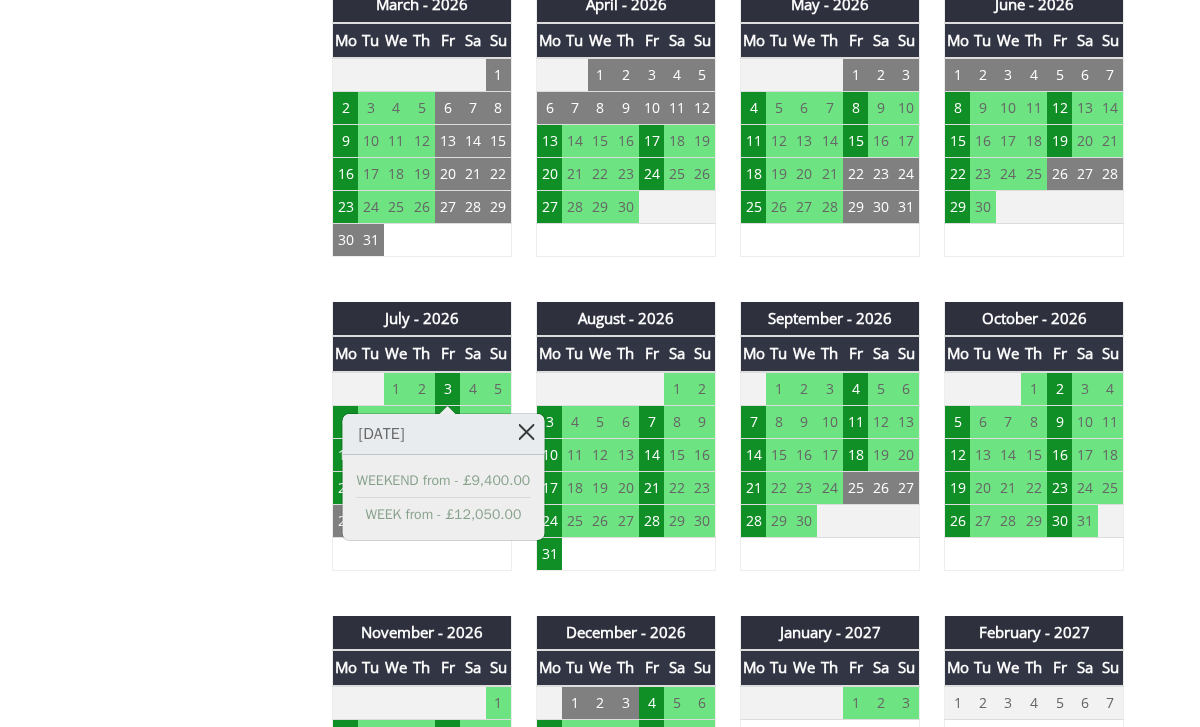 click at bounding box center (526, 431) 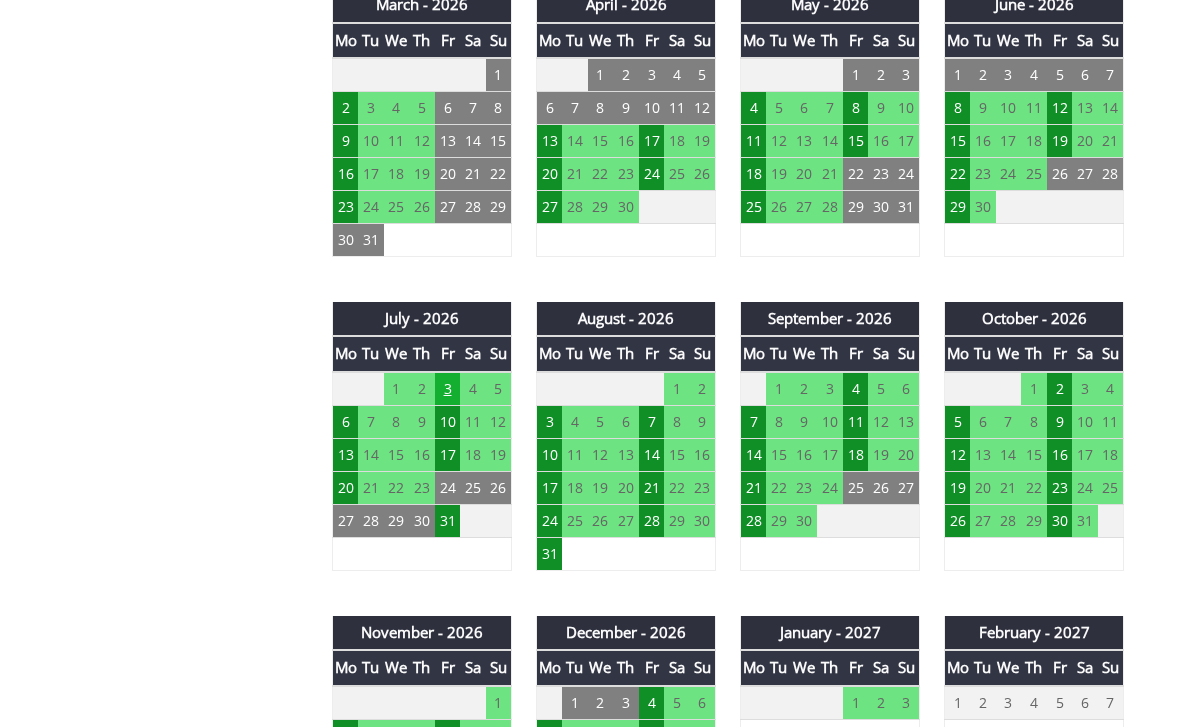 click on "3" at bounding box center (448, 389) 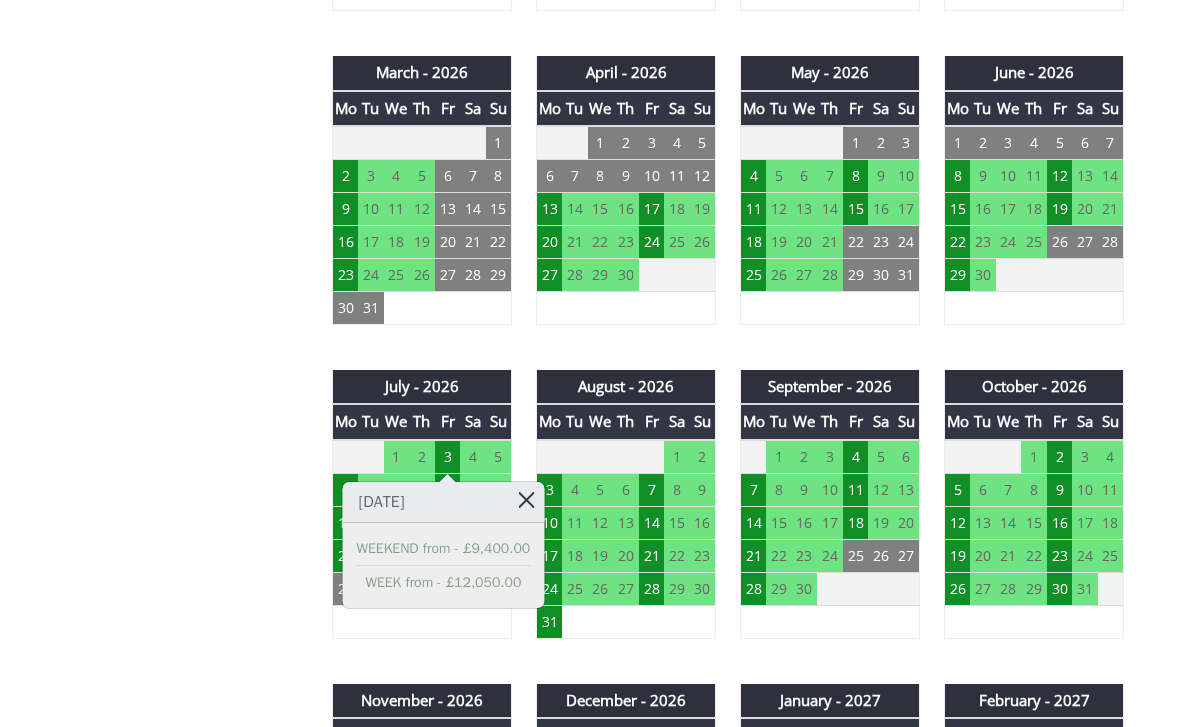 scroll, scrollTop: 1424, scrollLeft: 0, axis: vertical 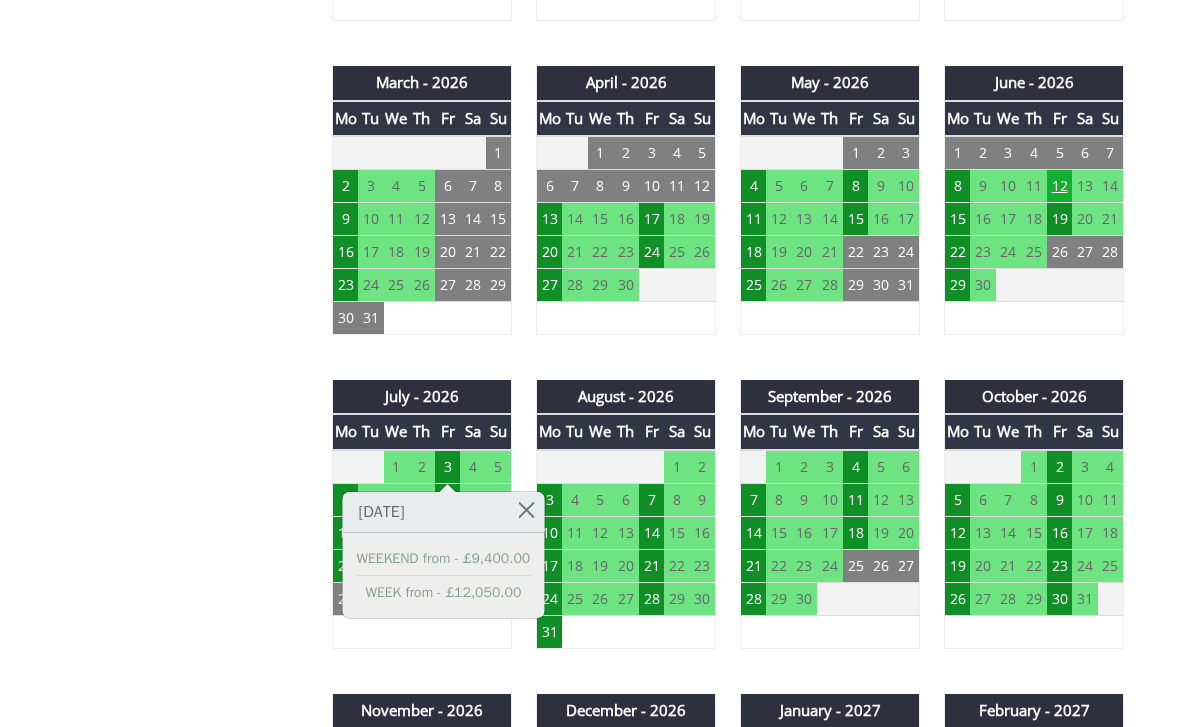 click on "12" at bounding box center [1060, 186] 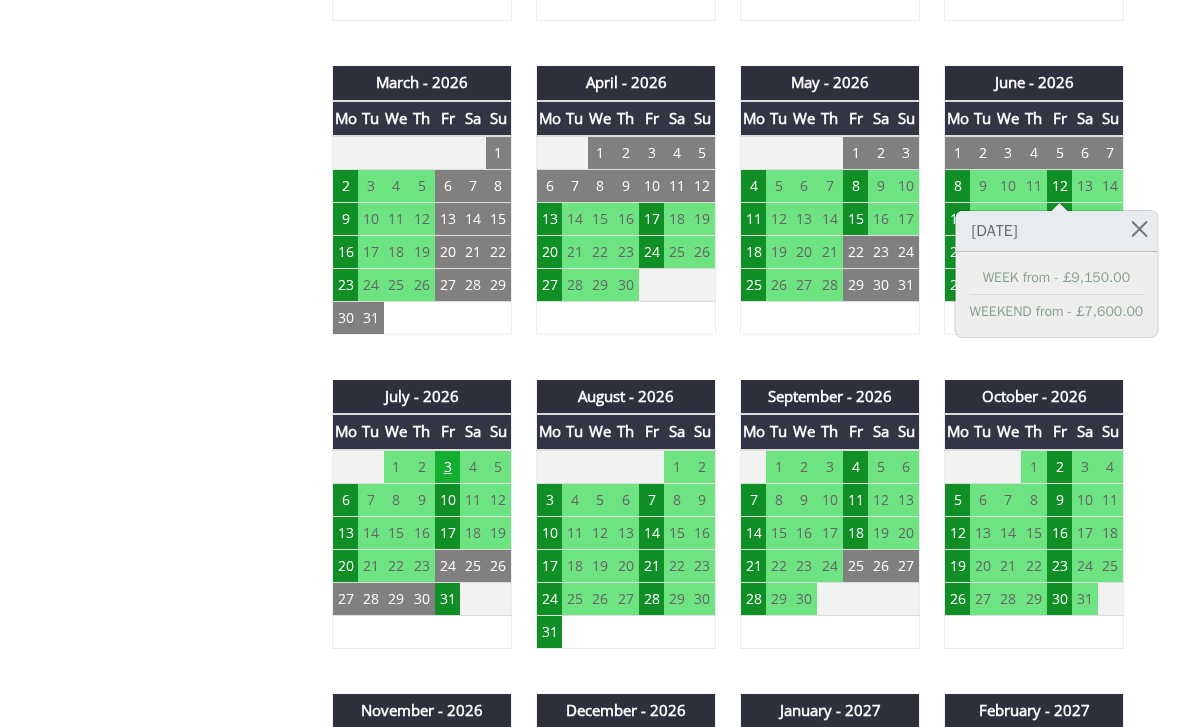 click on "3" at bounding box center (448, 467) 